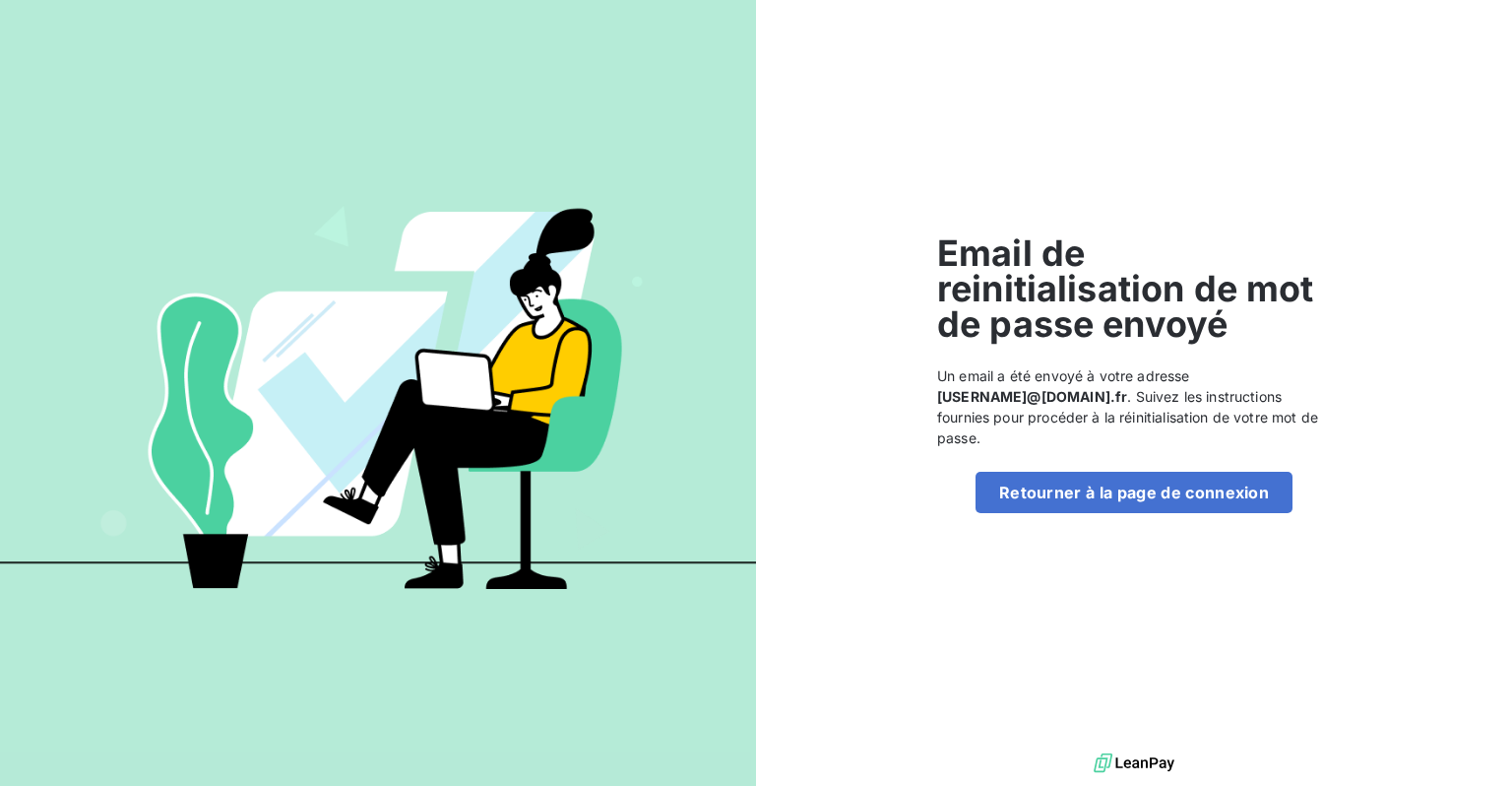 scroll, scrollTop: 0, scrollLeft: 0, axis: both 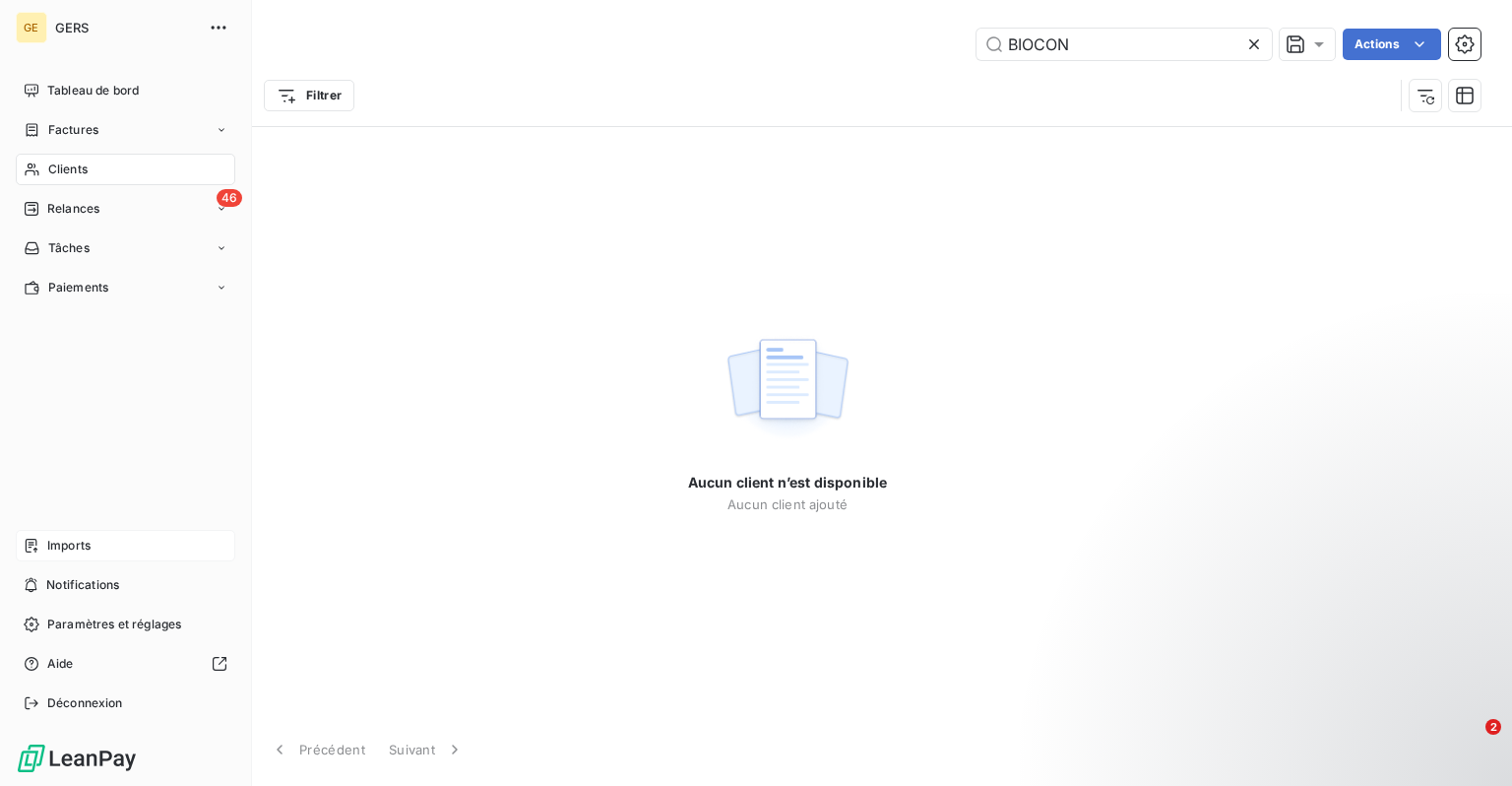 click on "Imports" at bounding box center [125, 546] 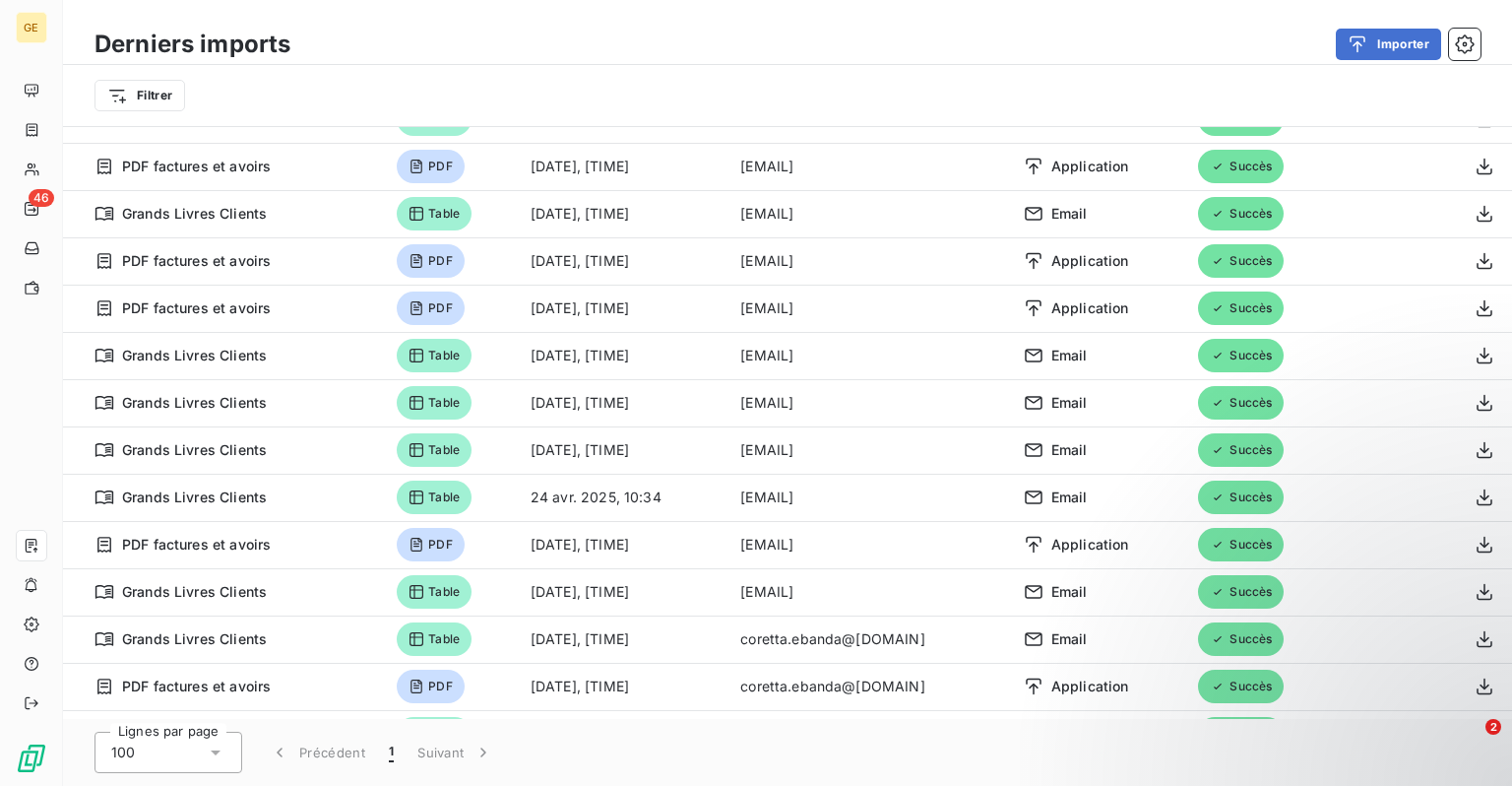 scroll, scrollTop: 0, scrollLeft: 0, axis: both 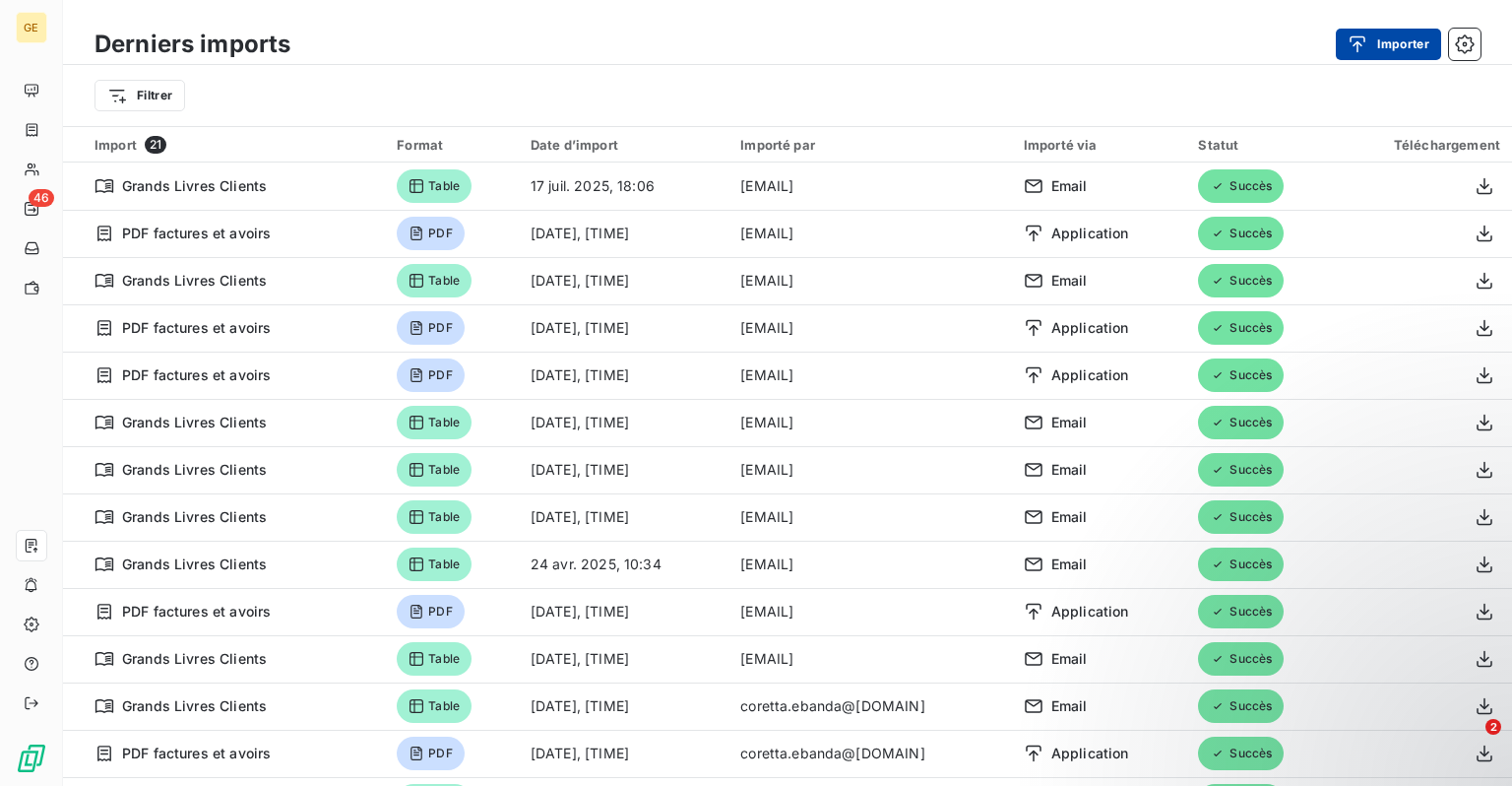 click on "Importer" at bounding box center (1388, 44) 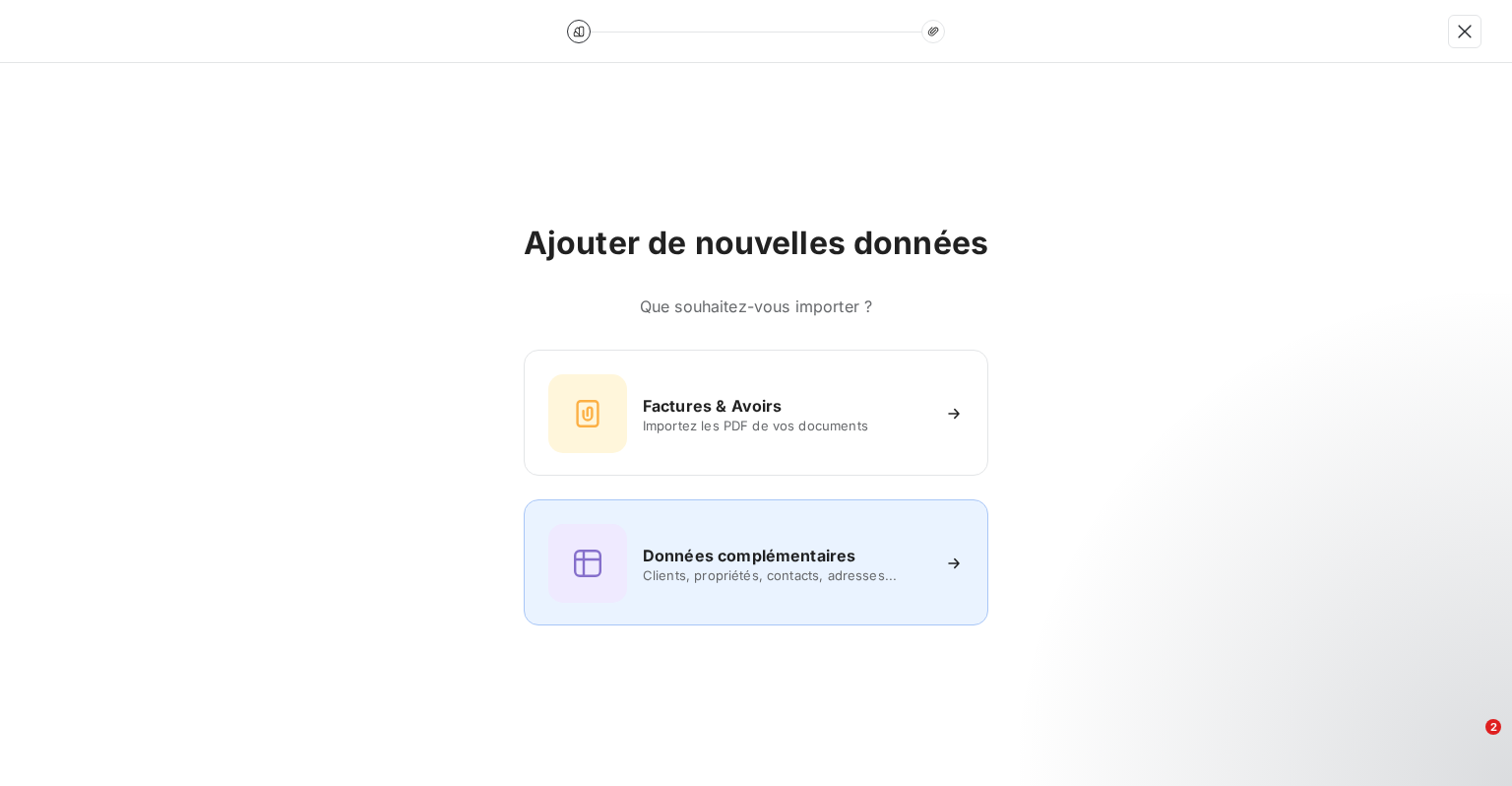 click on "Données complémentaires" at bounding box center (786, 556) 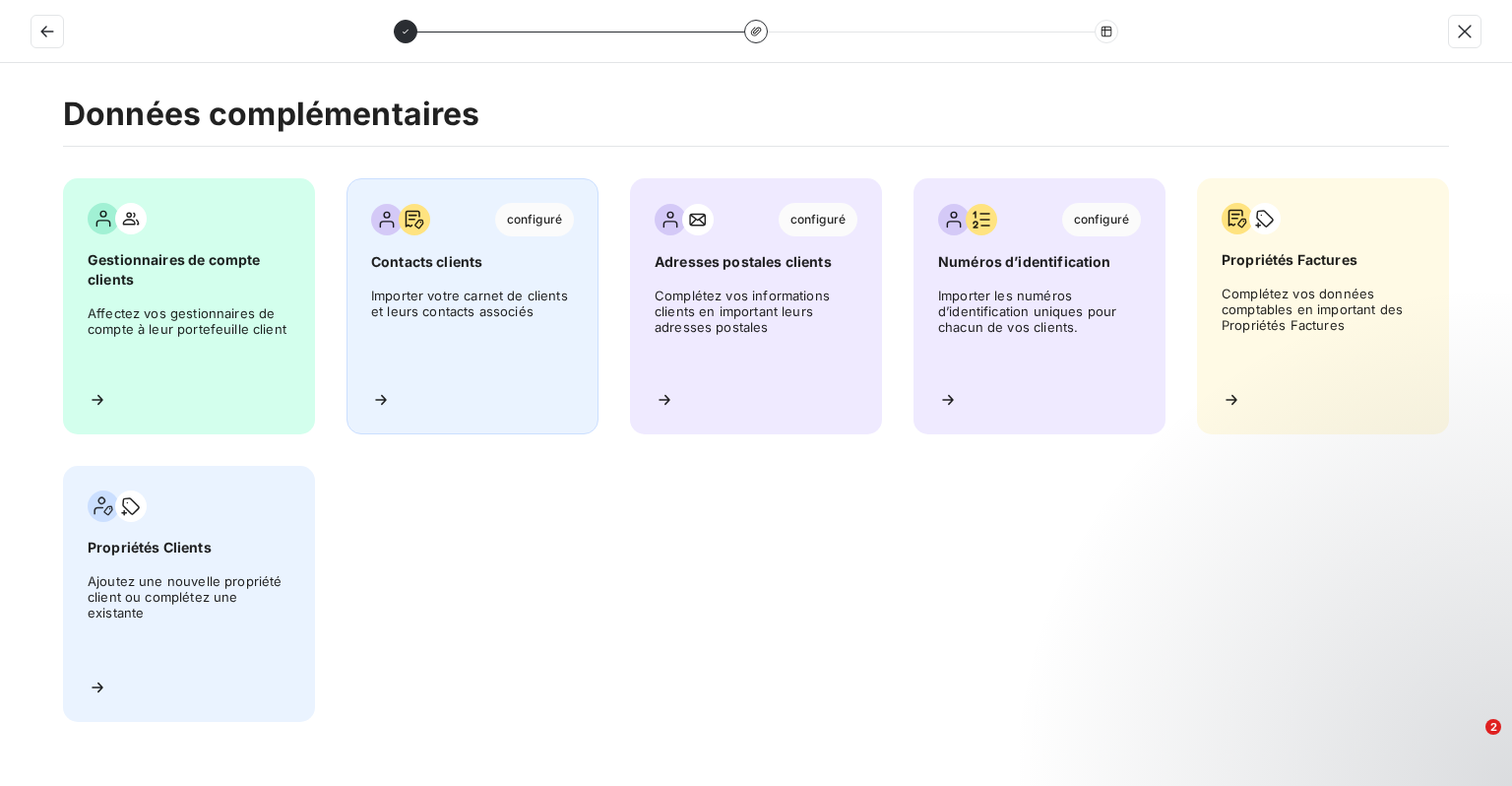 click on "Importer votre carnet de clients et leurs contacts associés" at bounding box center [472, 331] 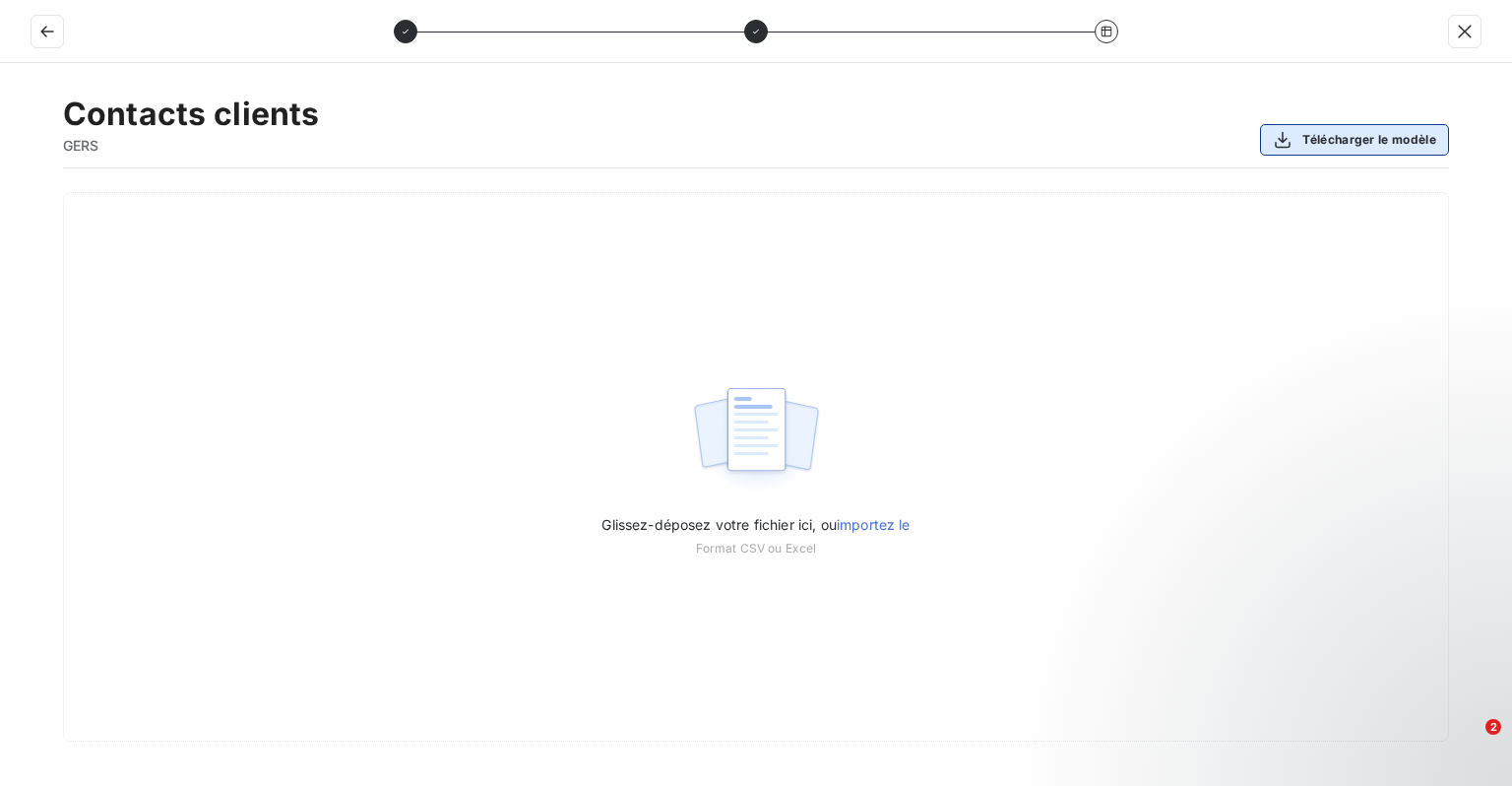 click on "Télécharger le modèle" at bounding box center (1354, 140) 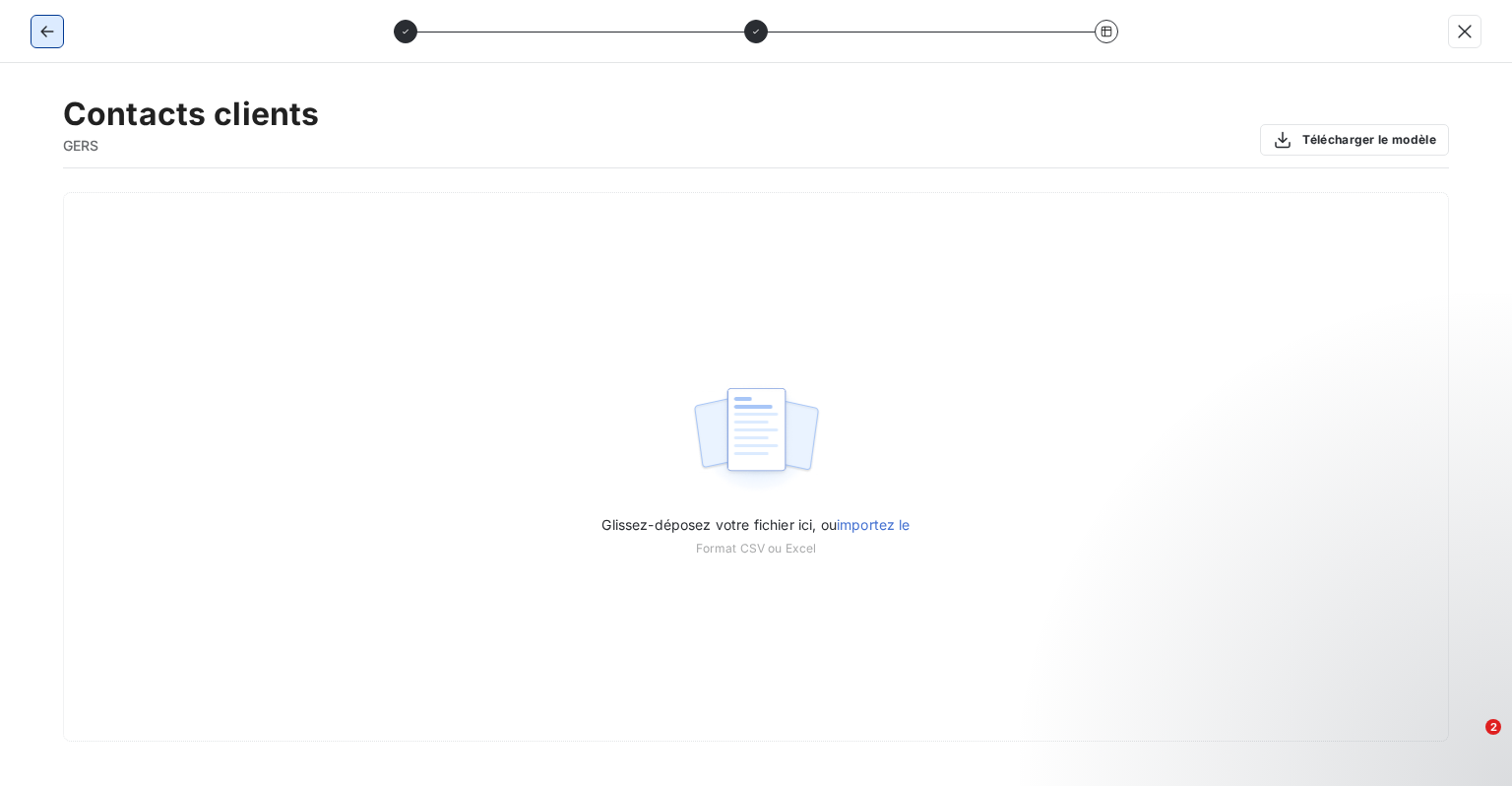 click 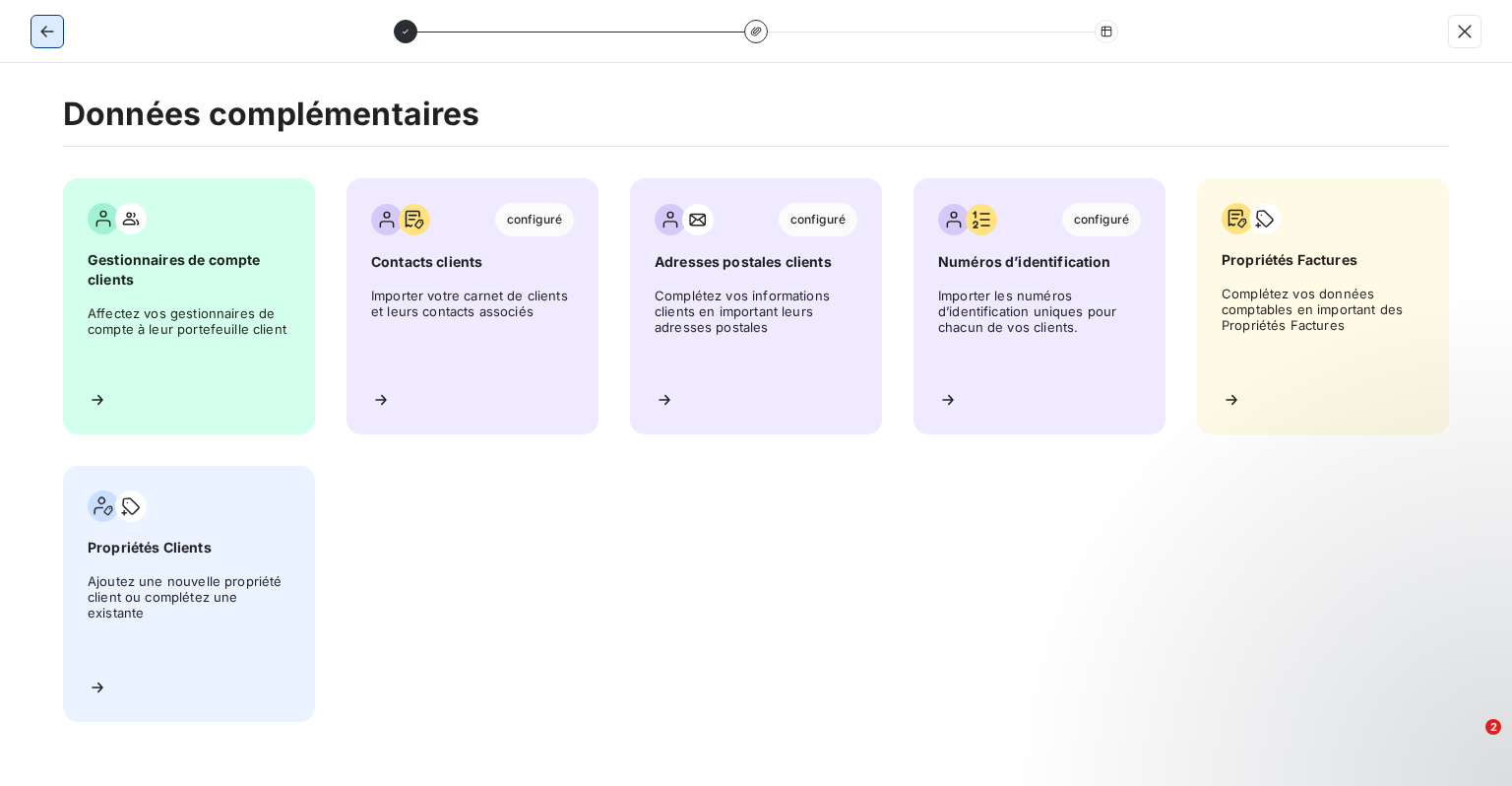 click 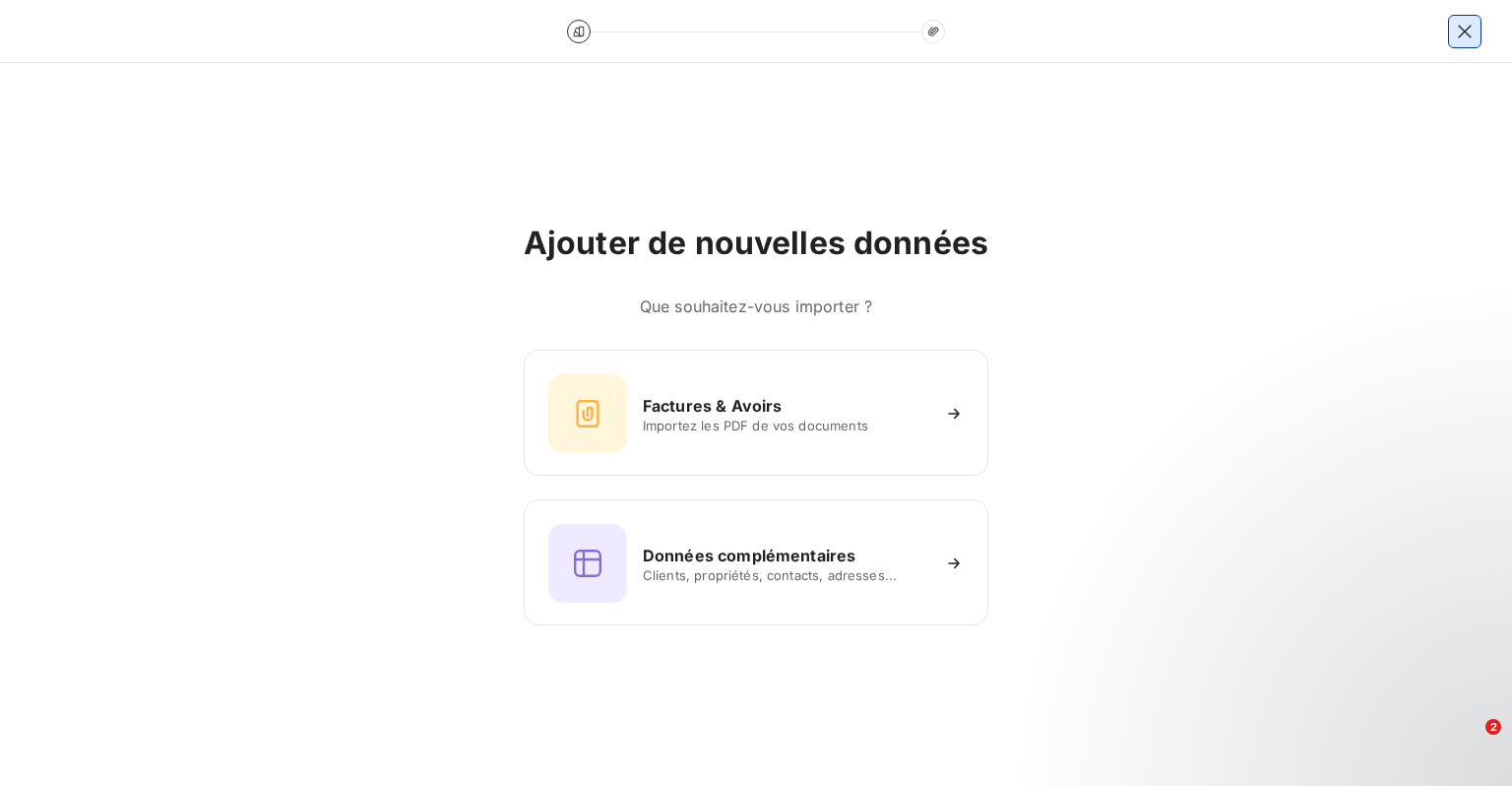 click 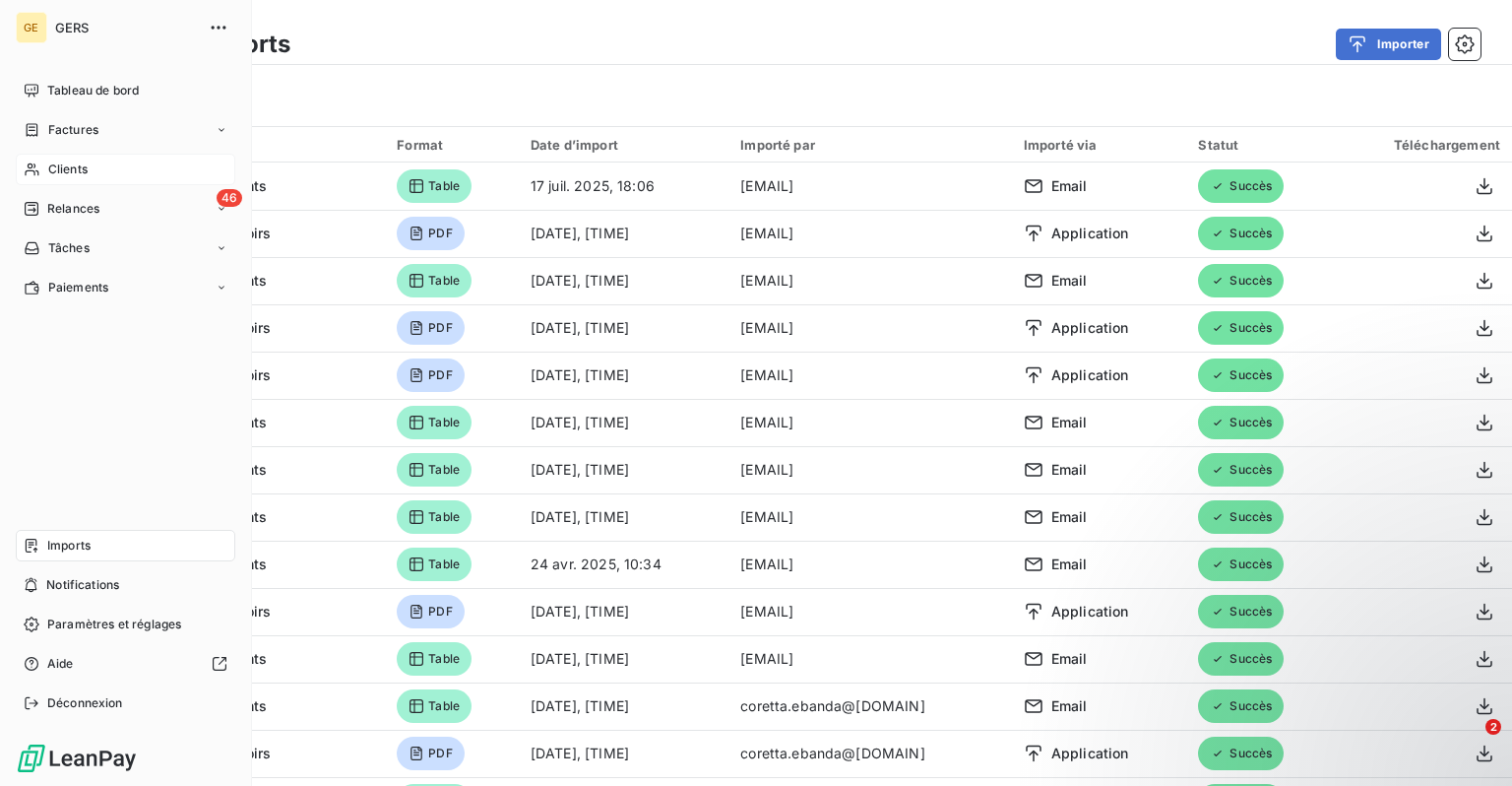 click on "Clients" at bounding box center [125, 169] 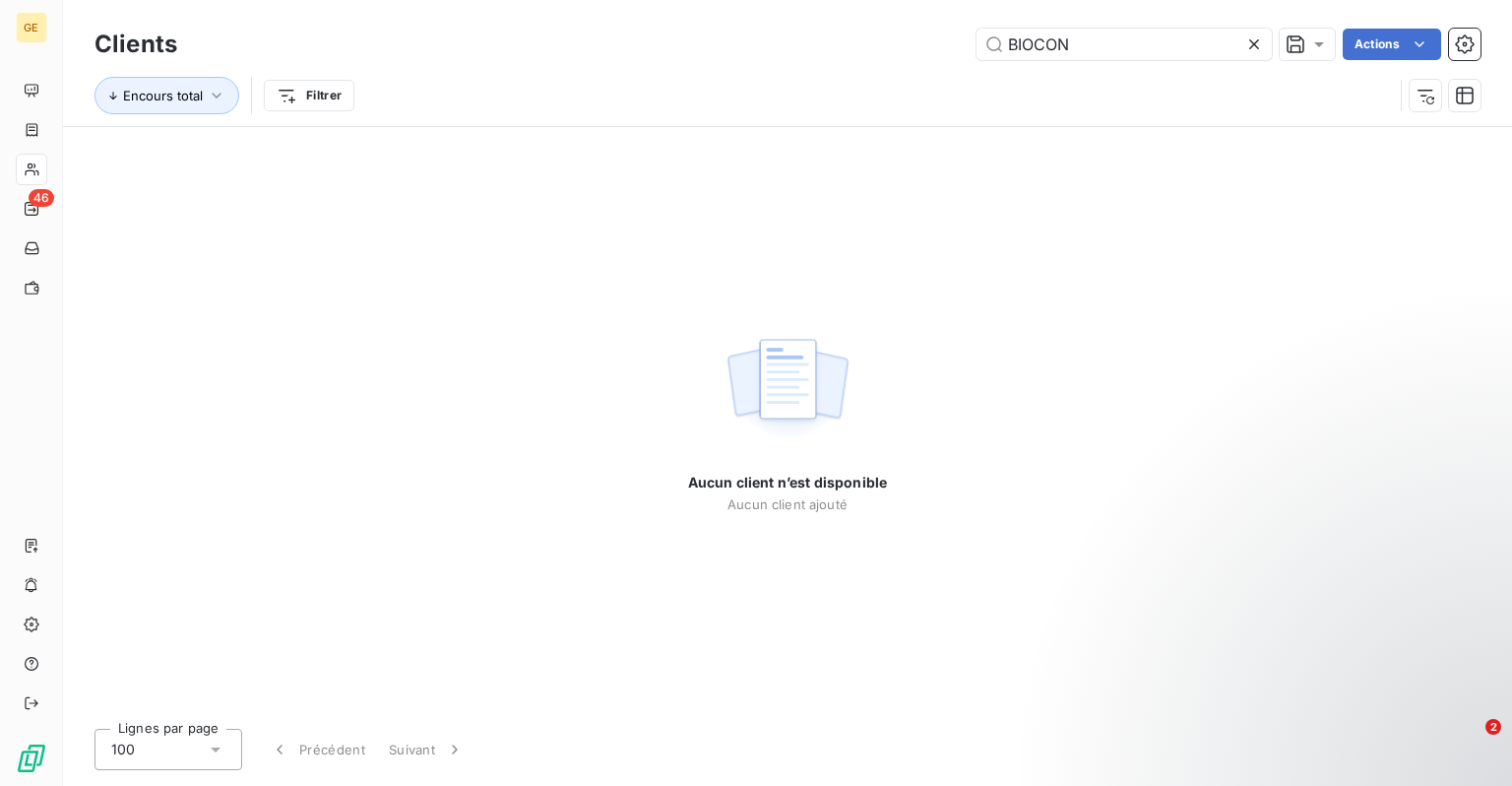 drag, startPoint x: 1091, startPoint y: 49, endPoint x: 817, endPoint y: -3, distance: 278.89066 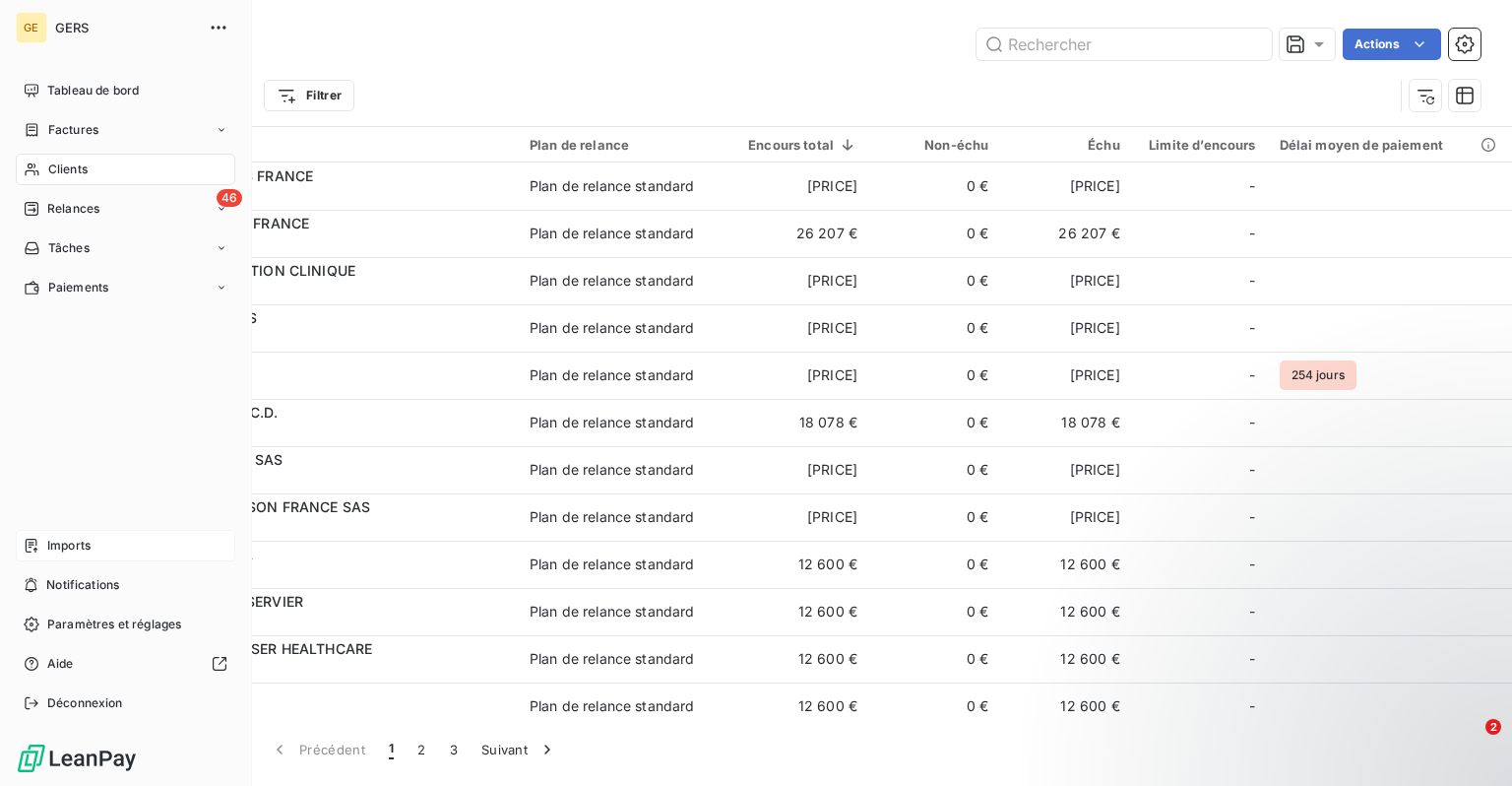 type 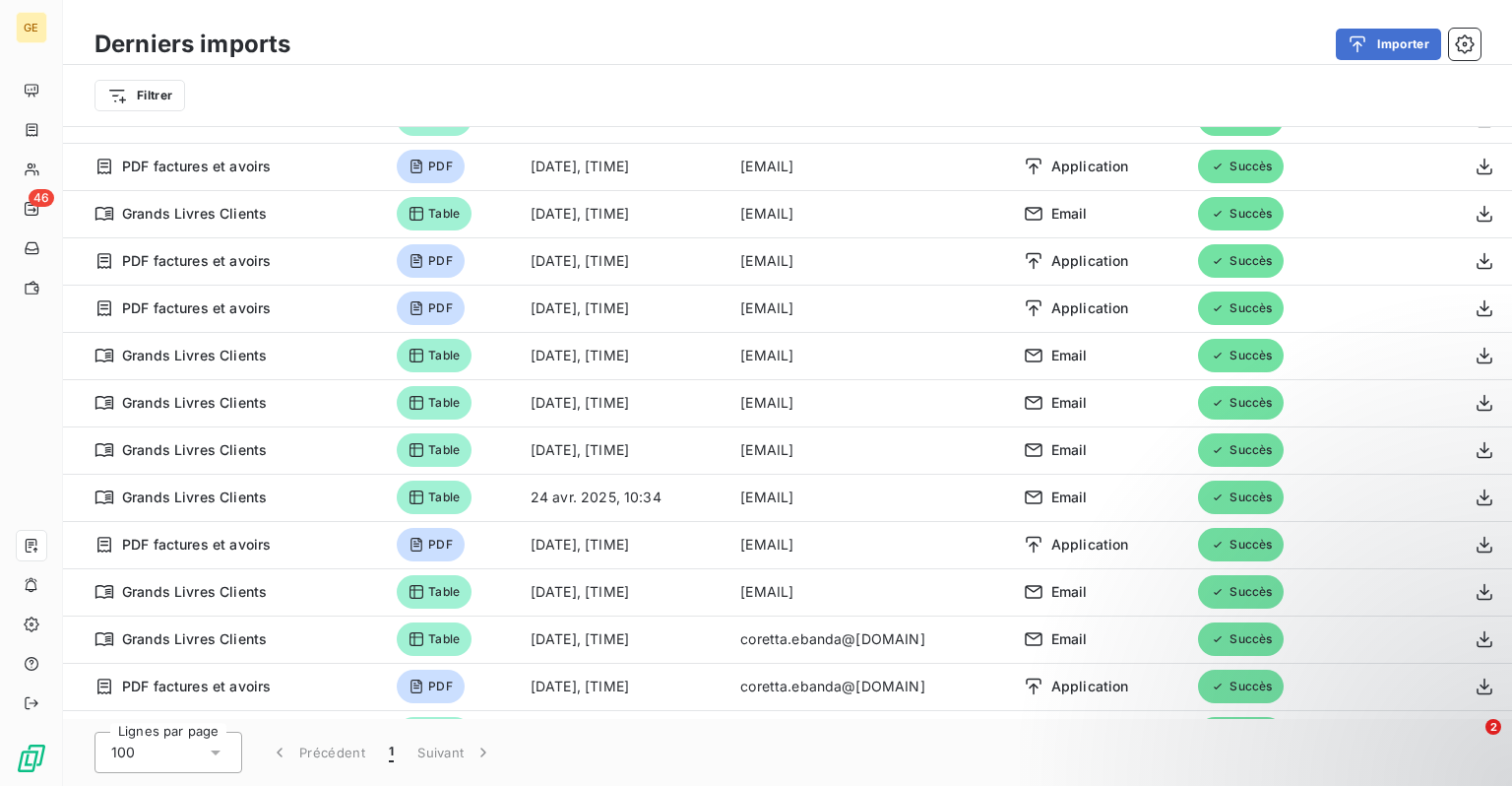 scroll, scrollTop: 0, scrollLeft: 0, axis: both 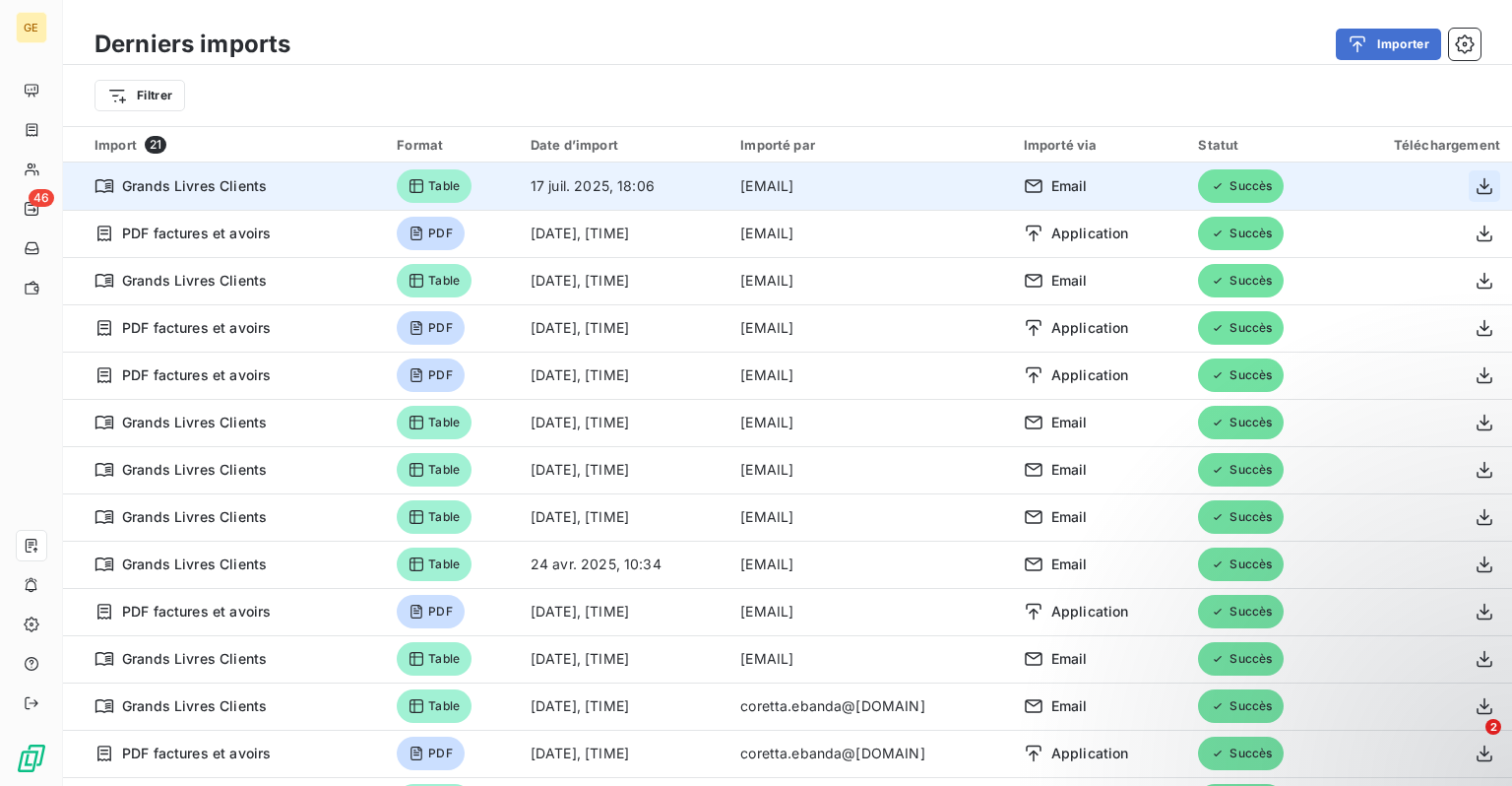 click 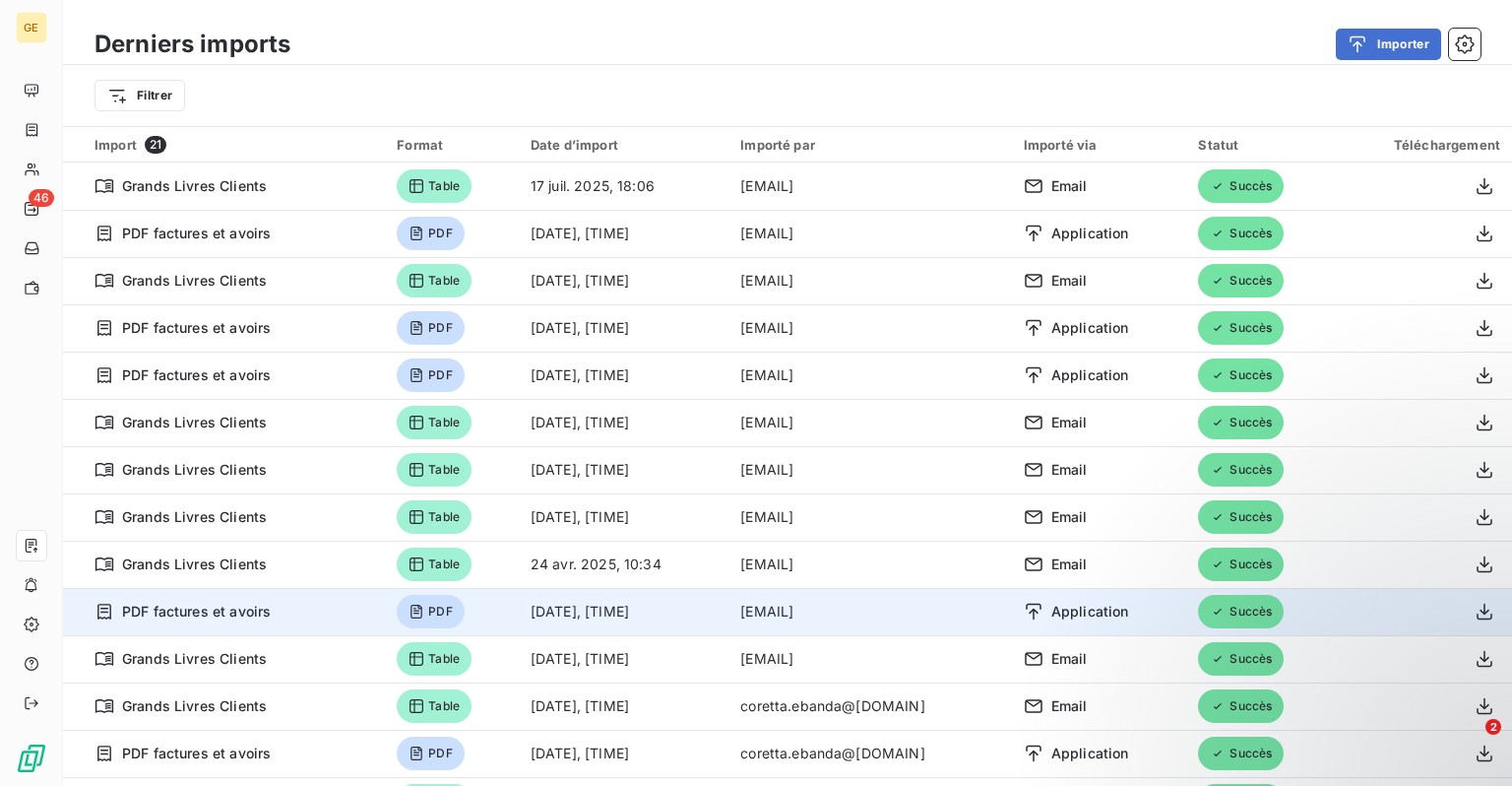 click on "[EMAIL]" at bounding box center (870, 612) 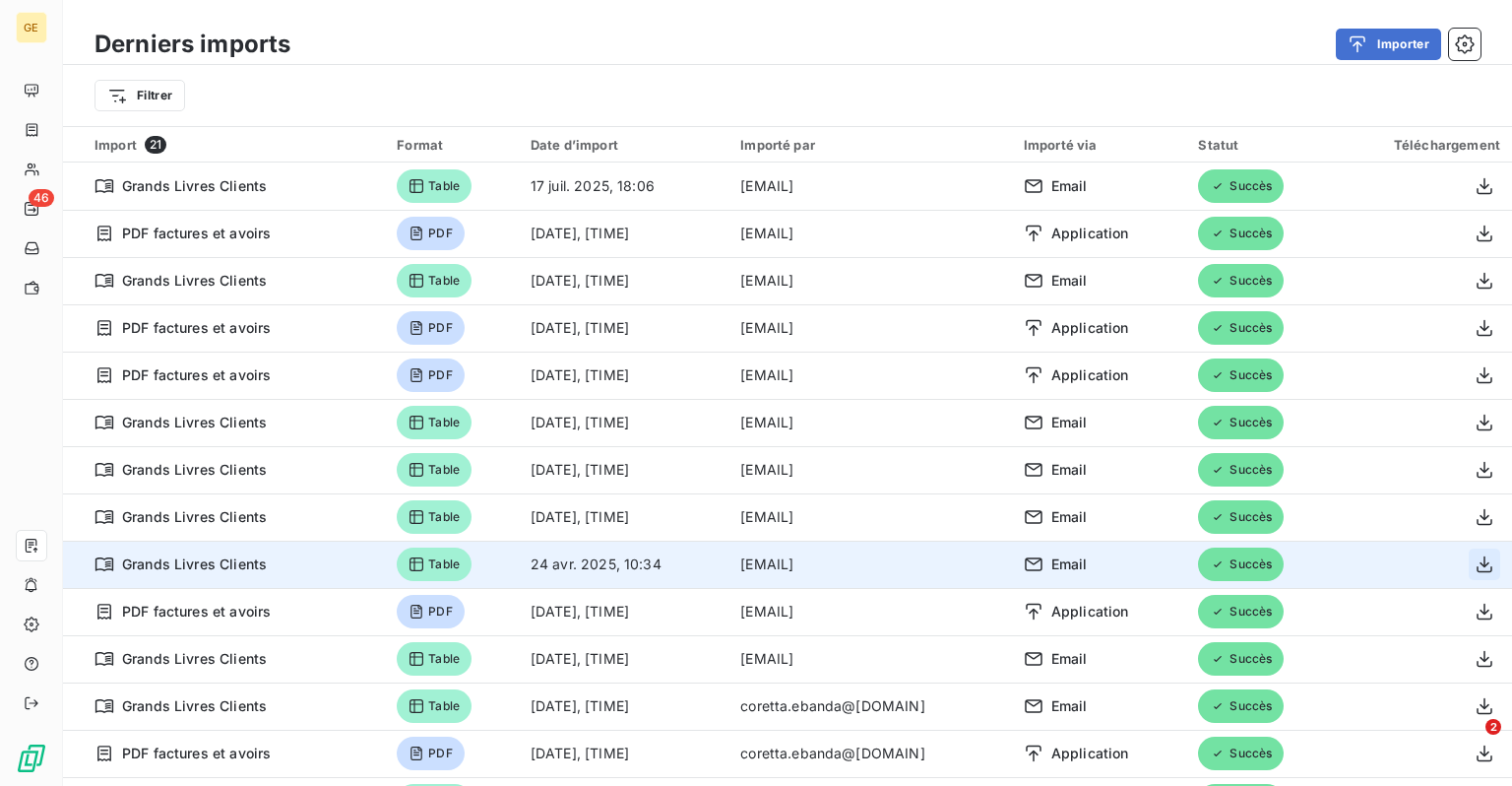 click 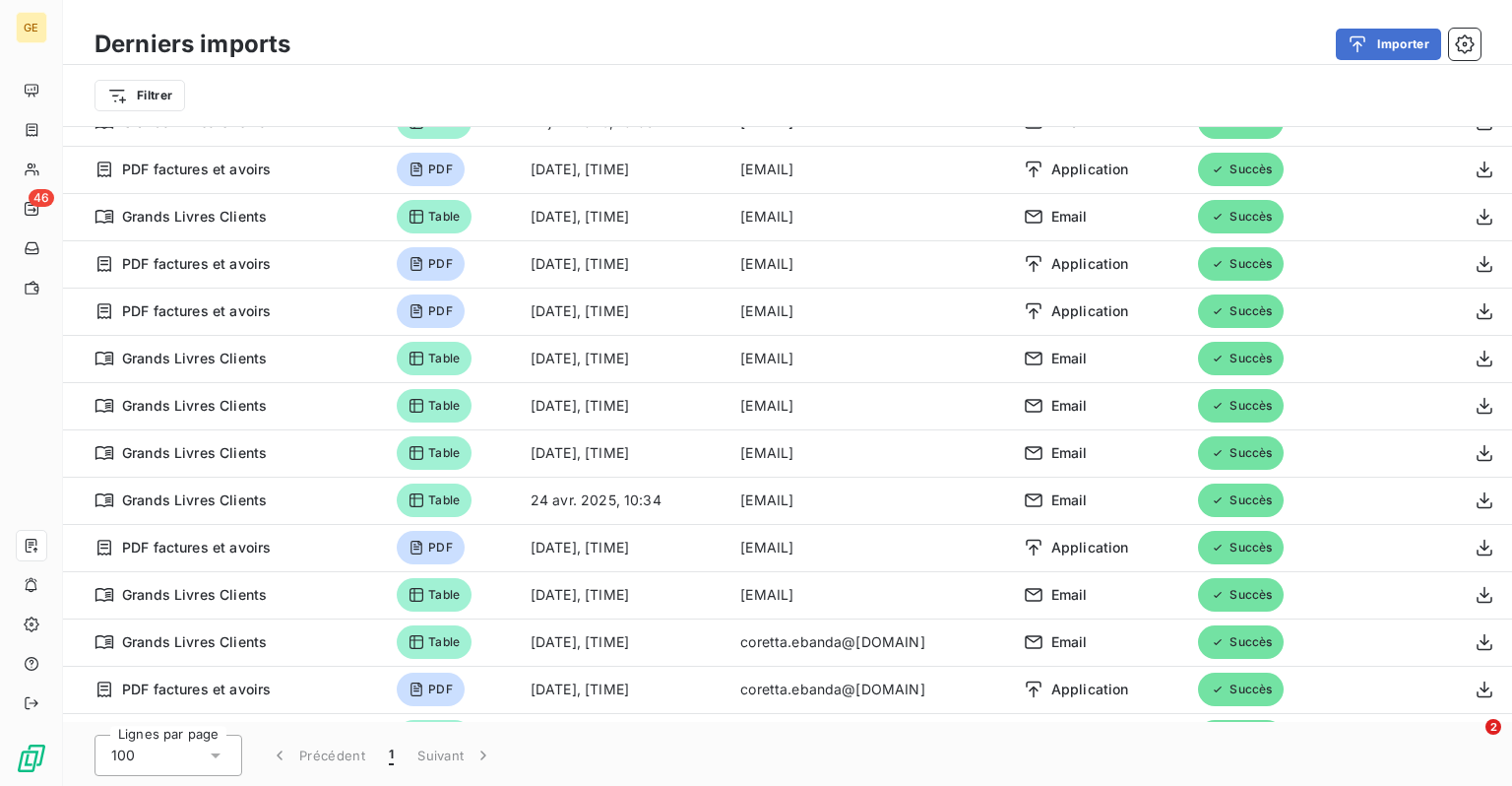 scroll, scrollTop: 67, scrollLeft: 0, axis: vertical 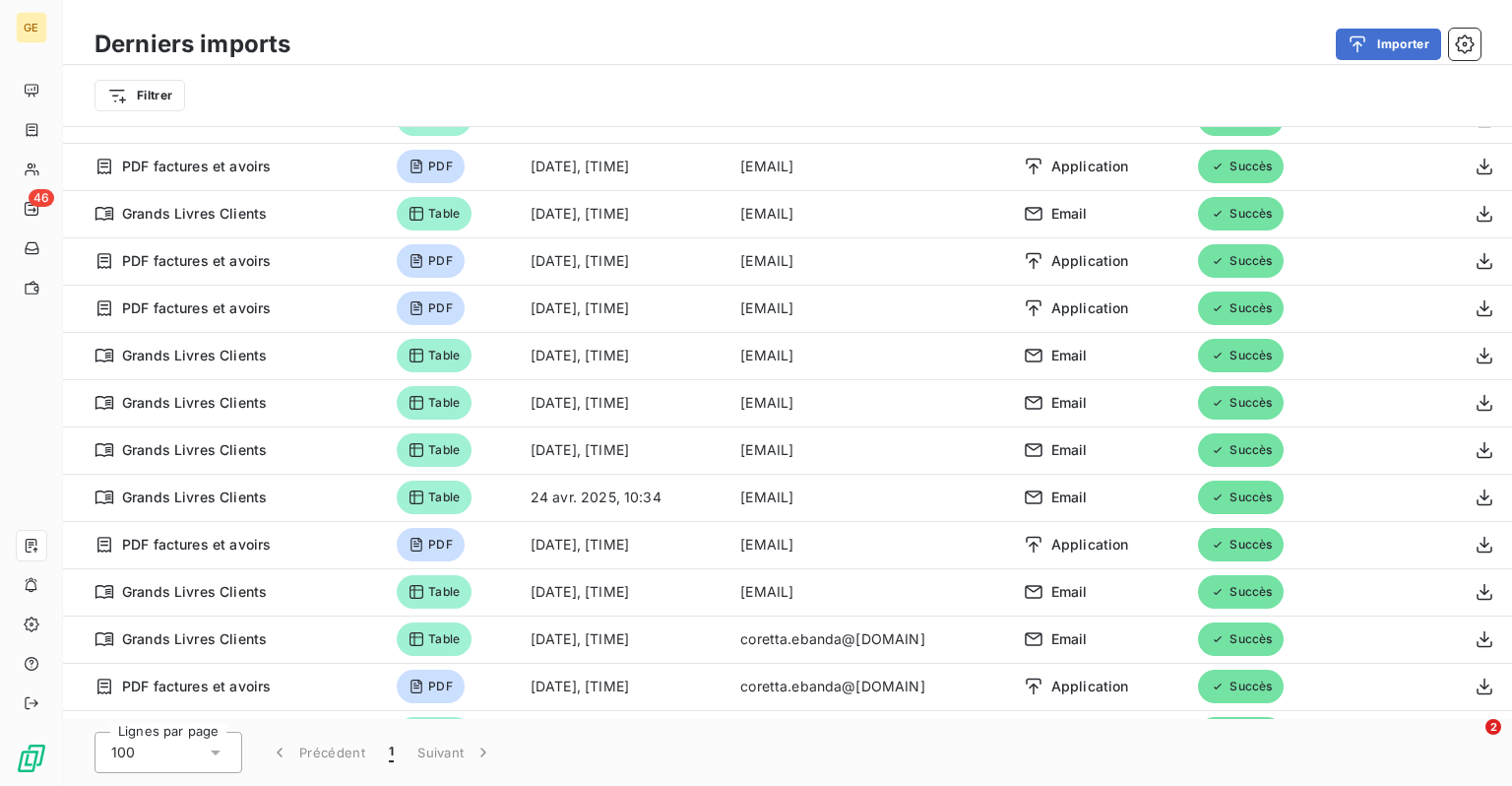 click 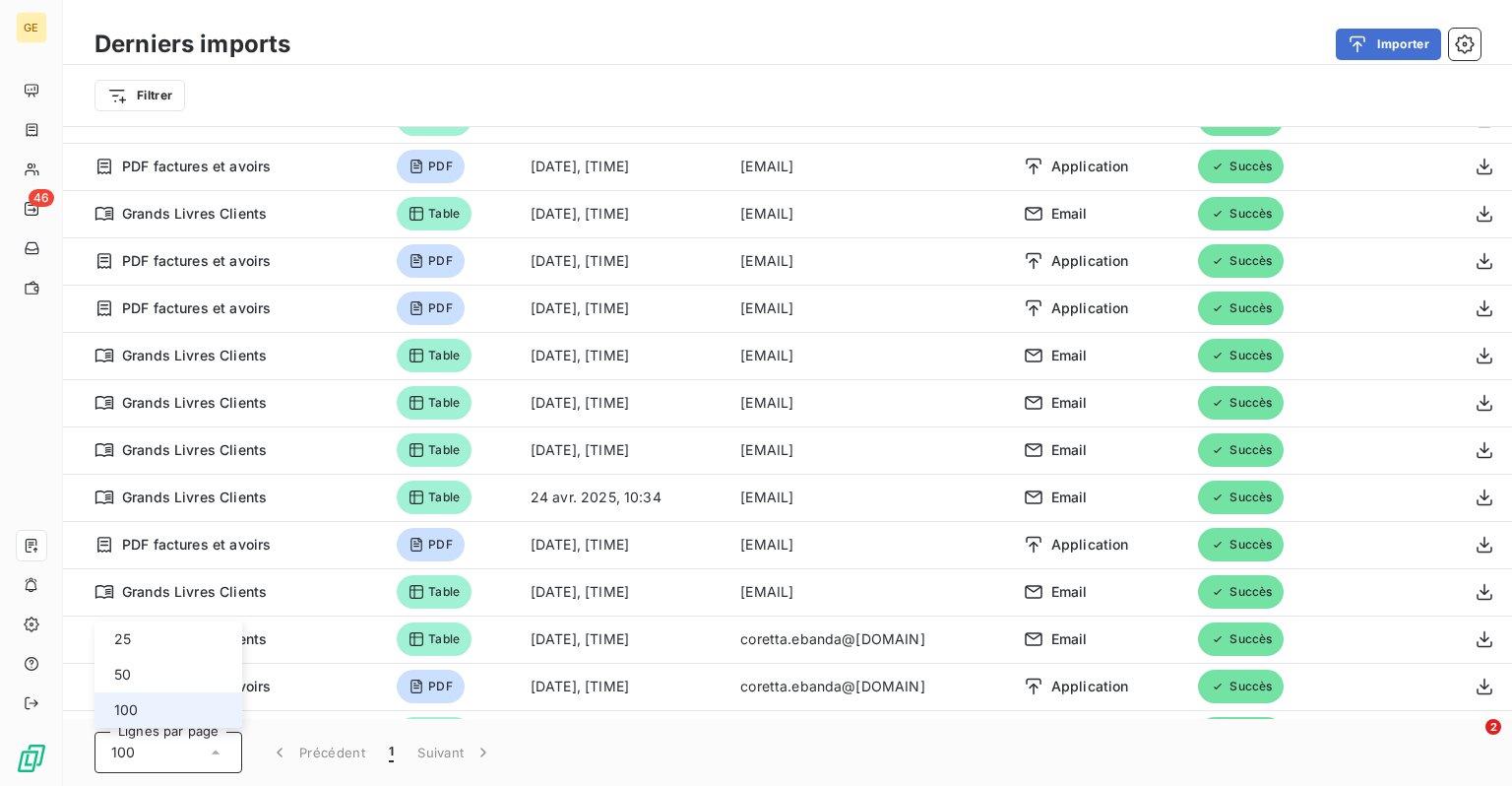 click 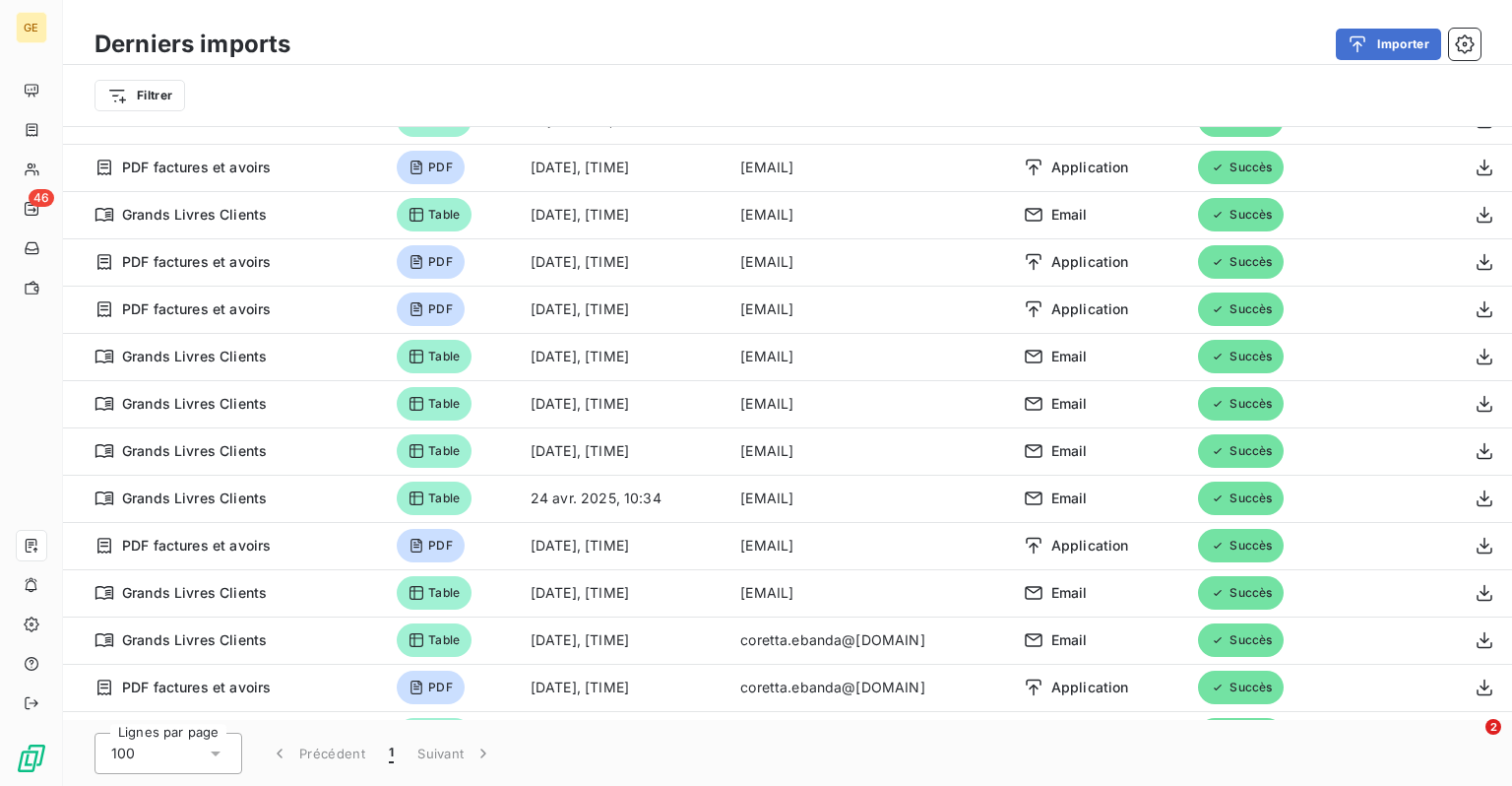 scroll, scrollTop: 0, scrollLeft: 0, axis: both 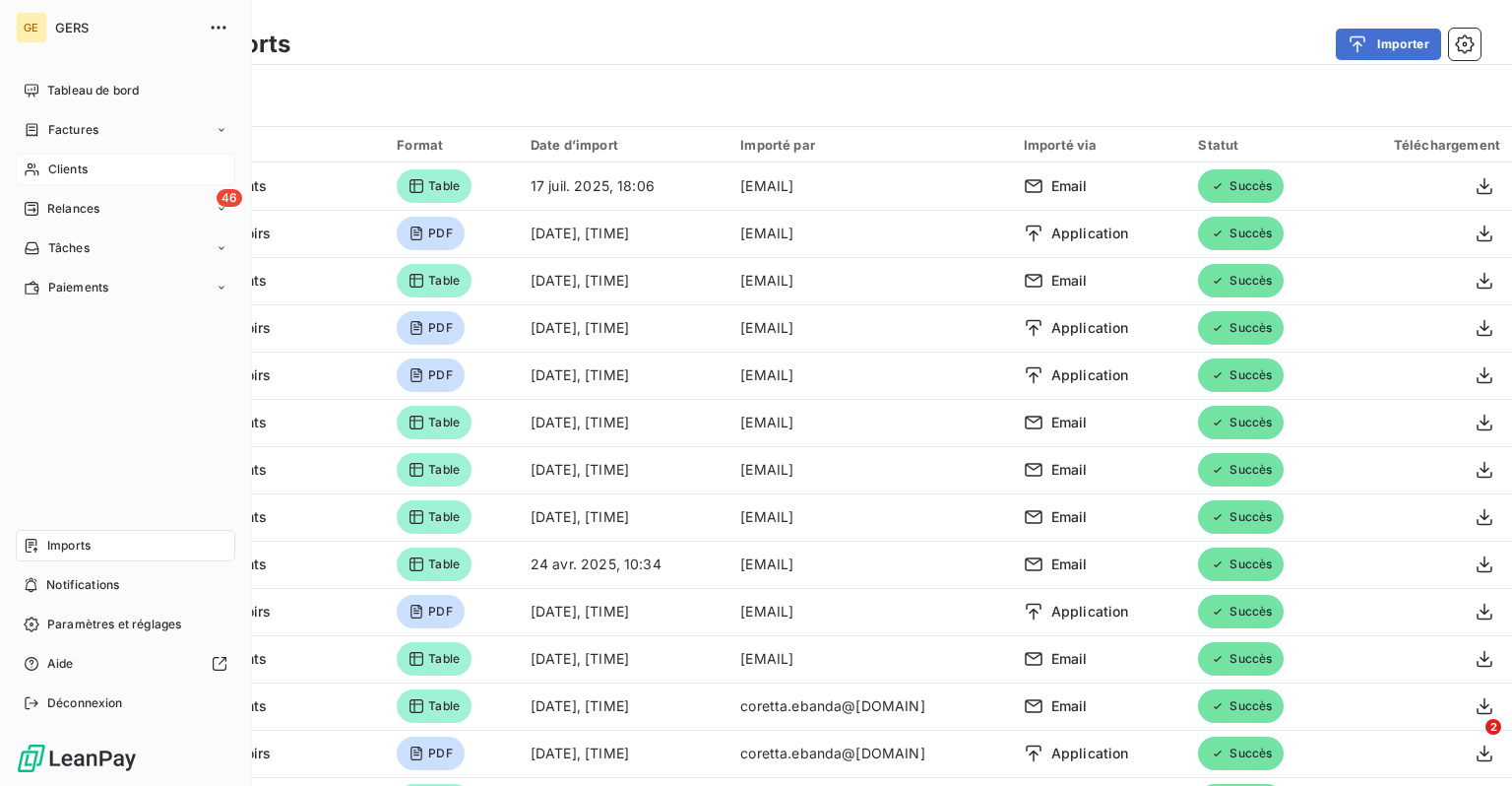 click on "Clients" at bounding box center [68, 169] 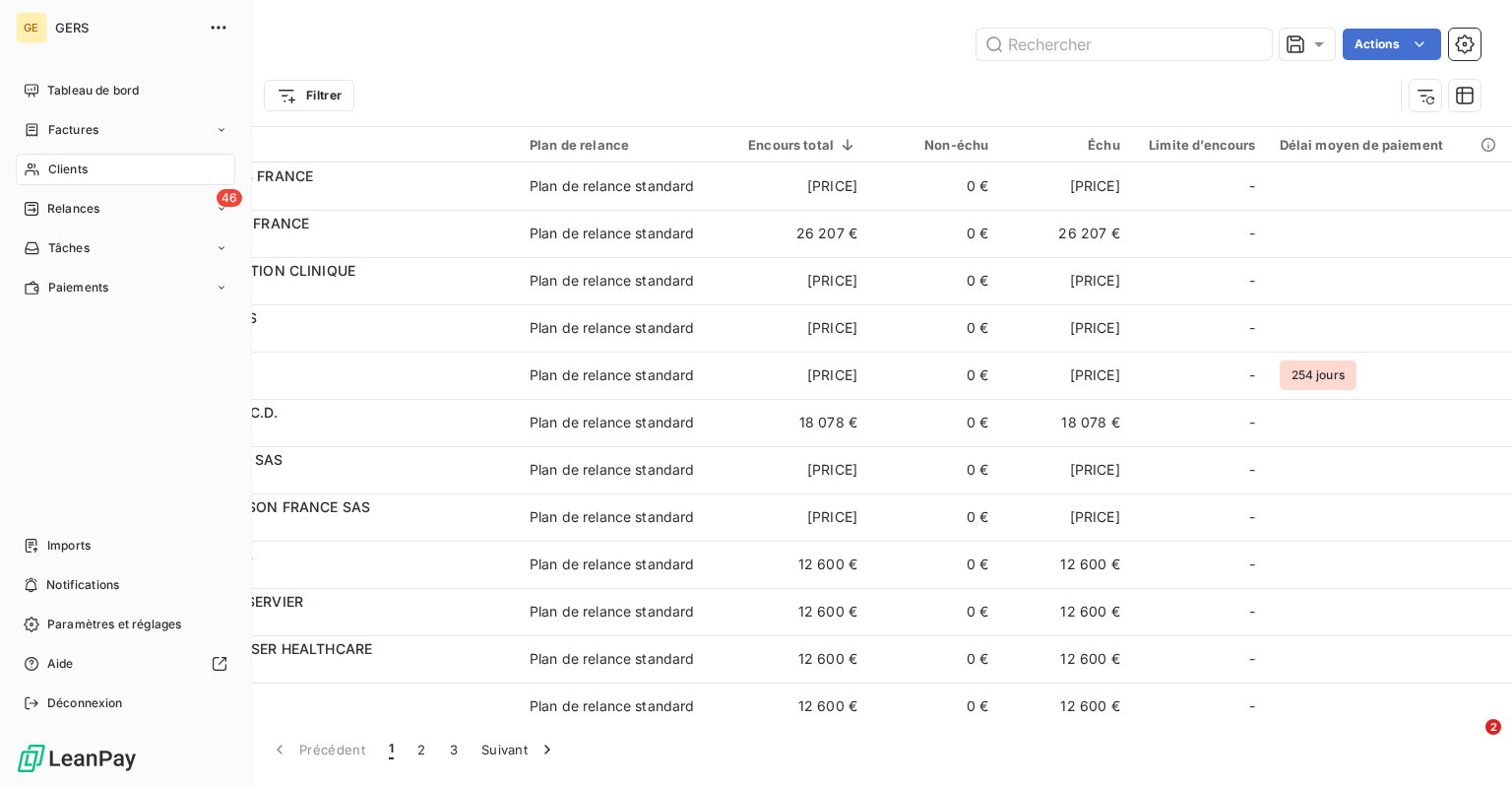 click 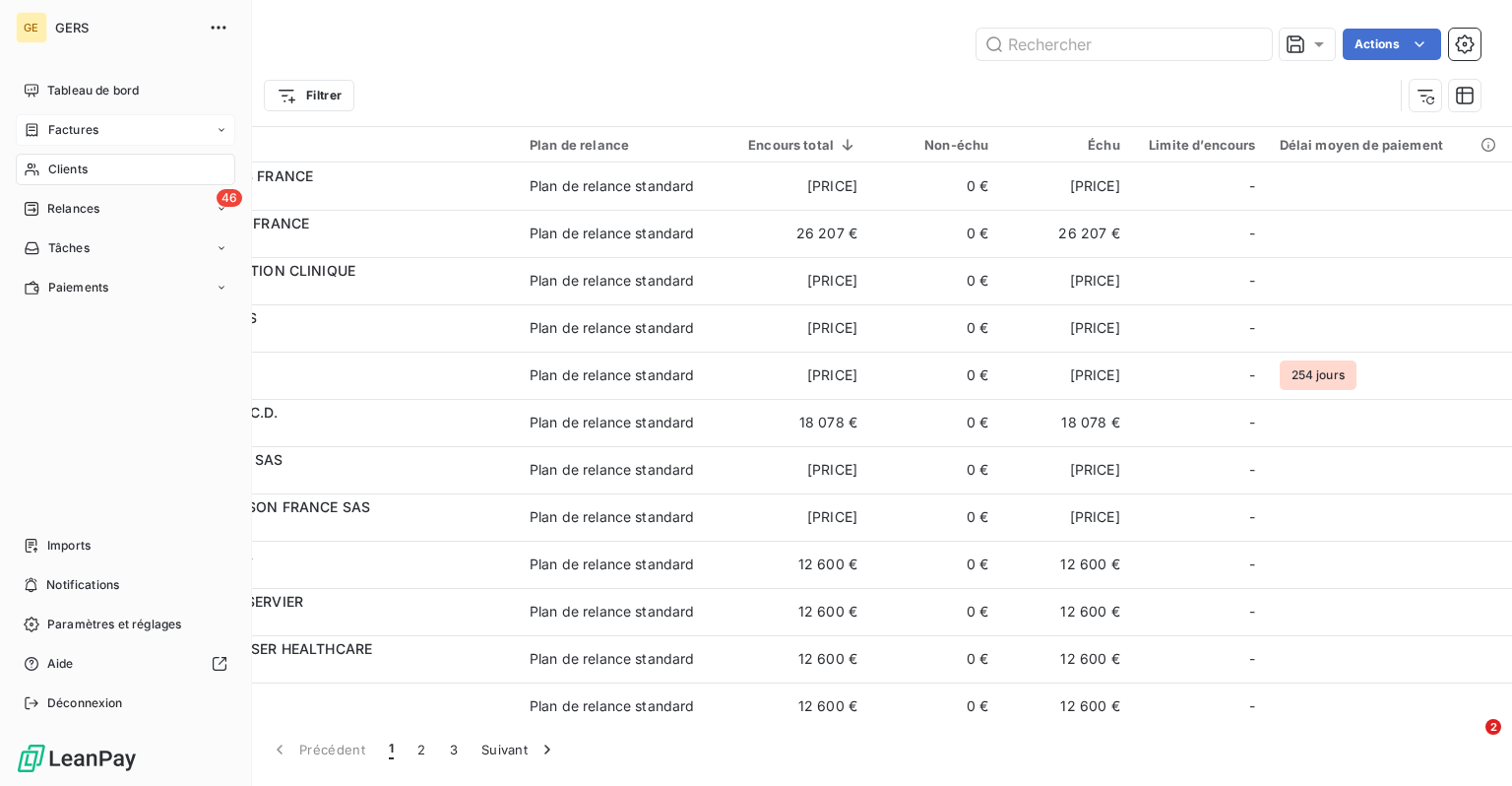 click on "Factures" at bounding box center [73, 130] 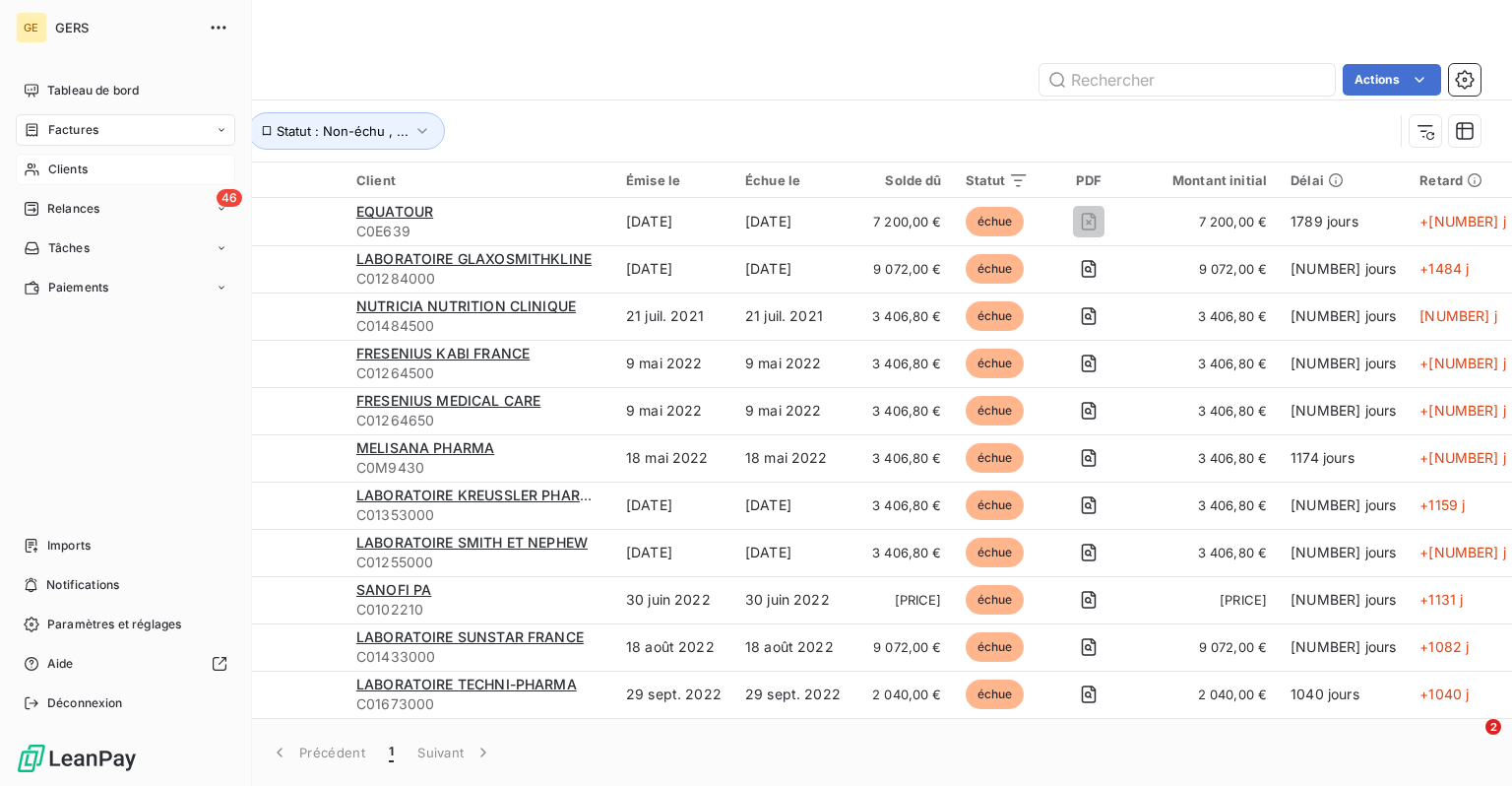 click on "Clients" at bounding box center [68, 169] 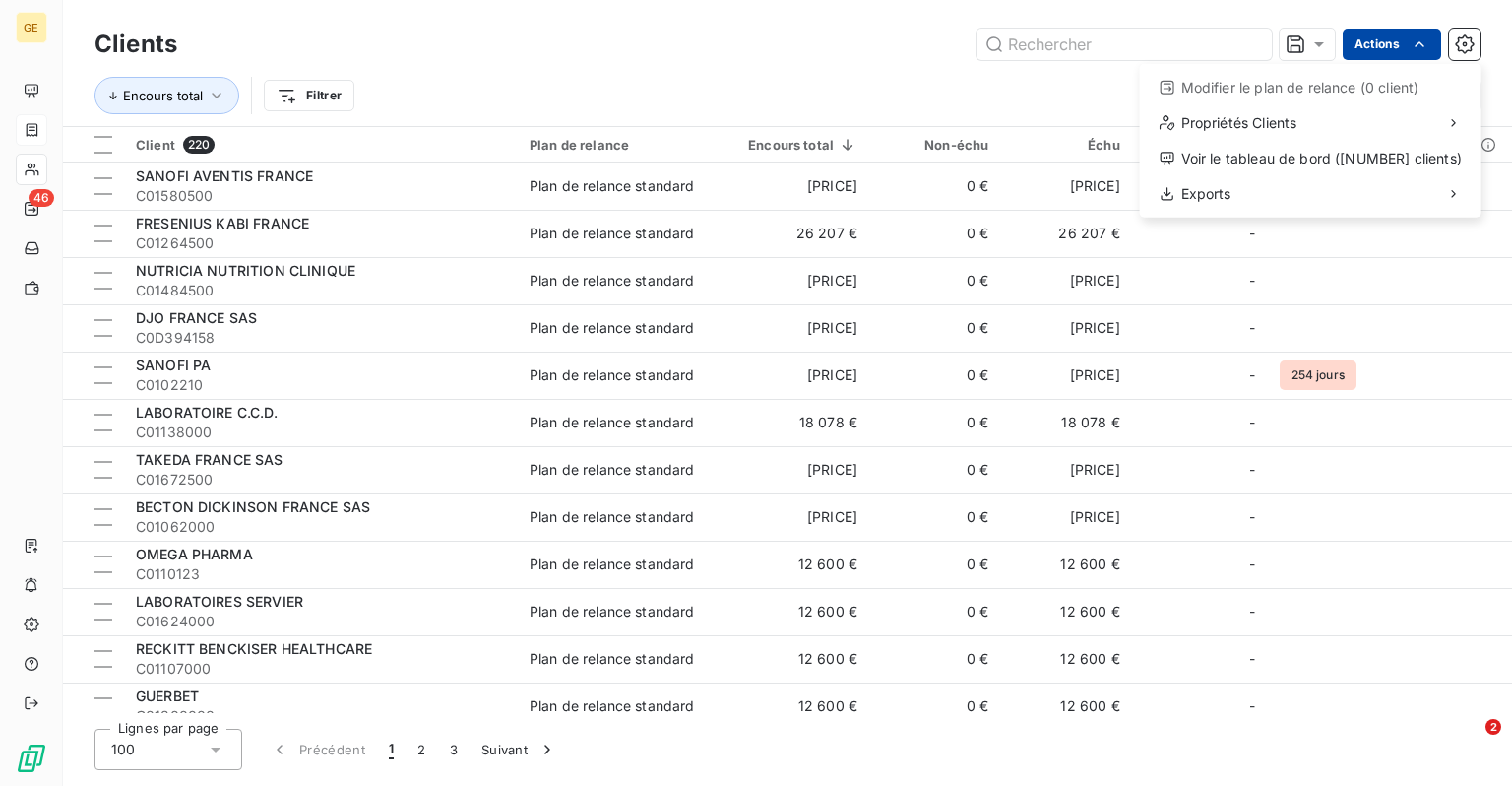 click on "GE 46 Clients BIOCON Actions Encours total Filtrer Aucun client n’est disponible Aucun client ajouté Lignes par page 100 Précédent Suivant
2" at bounding box center (756, 393) 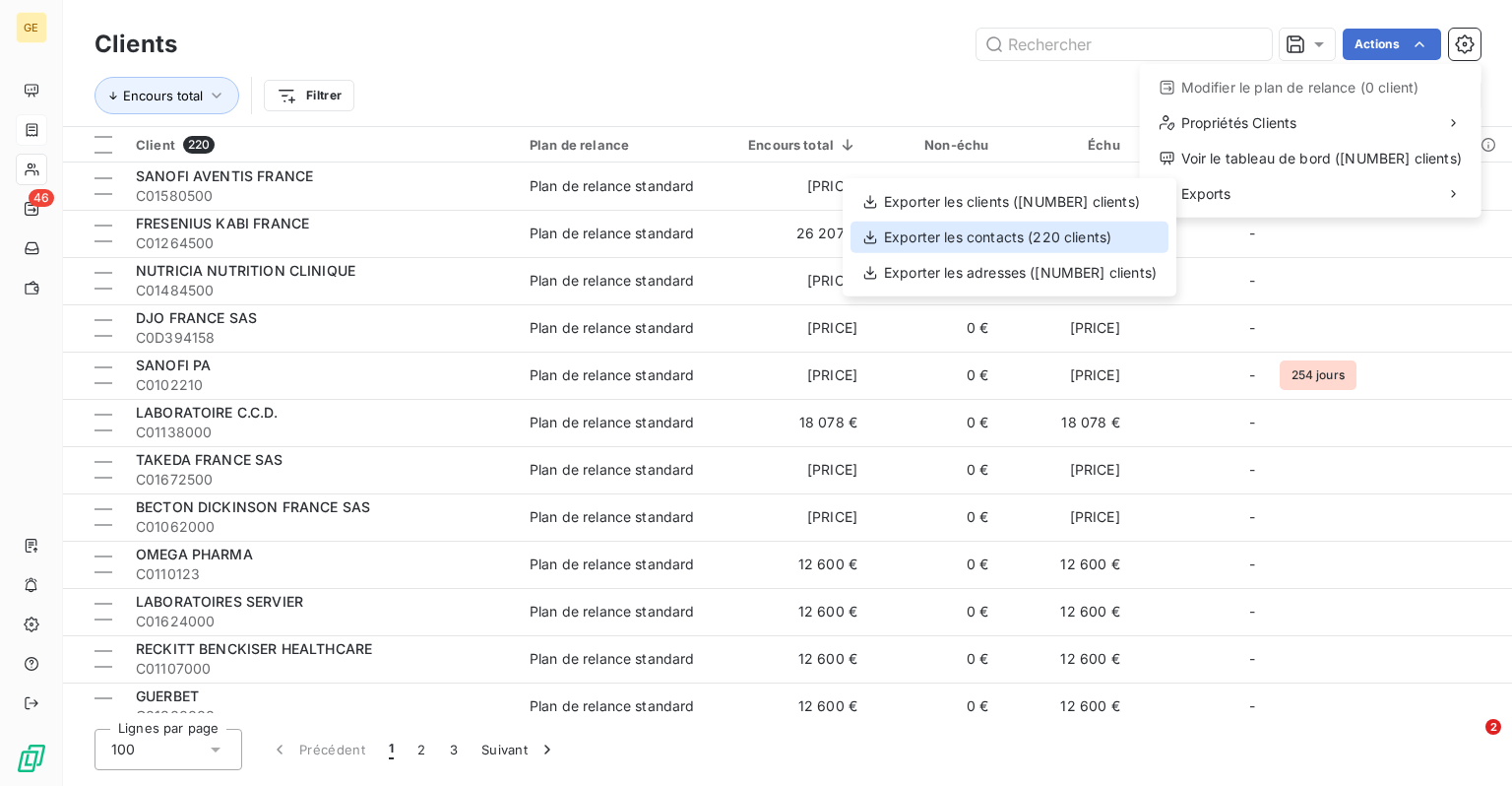 click on "Exporter les contacts (220 clients)" at bounding box center (1009, 237) 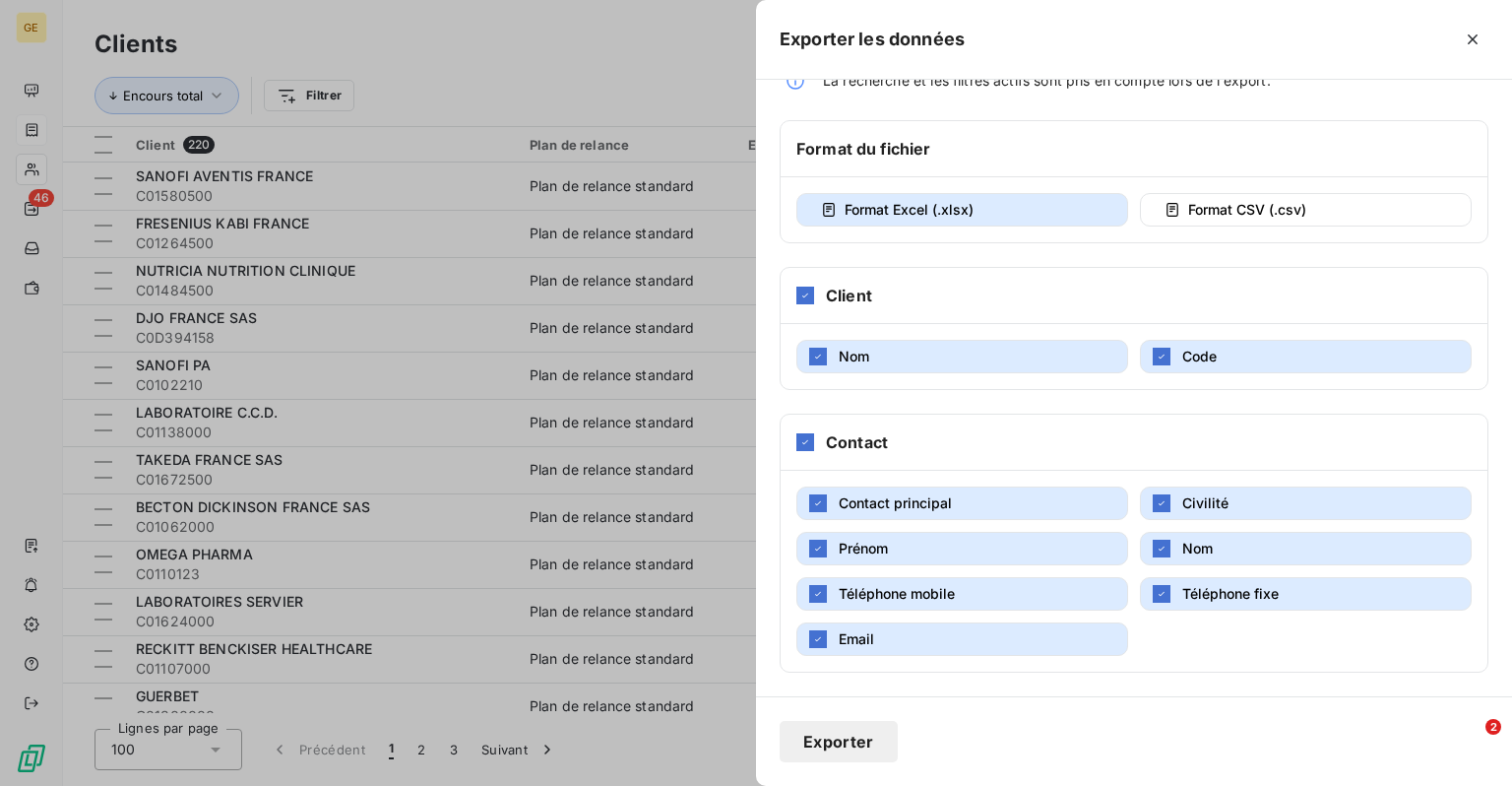 scroll, scrollTop: 51, scrollLeft: 0, axis: vertical 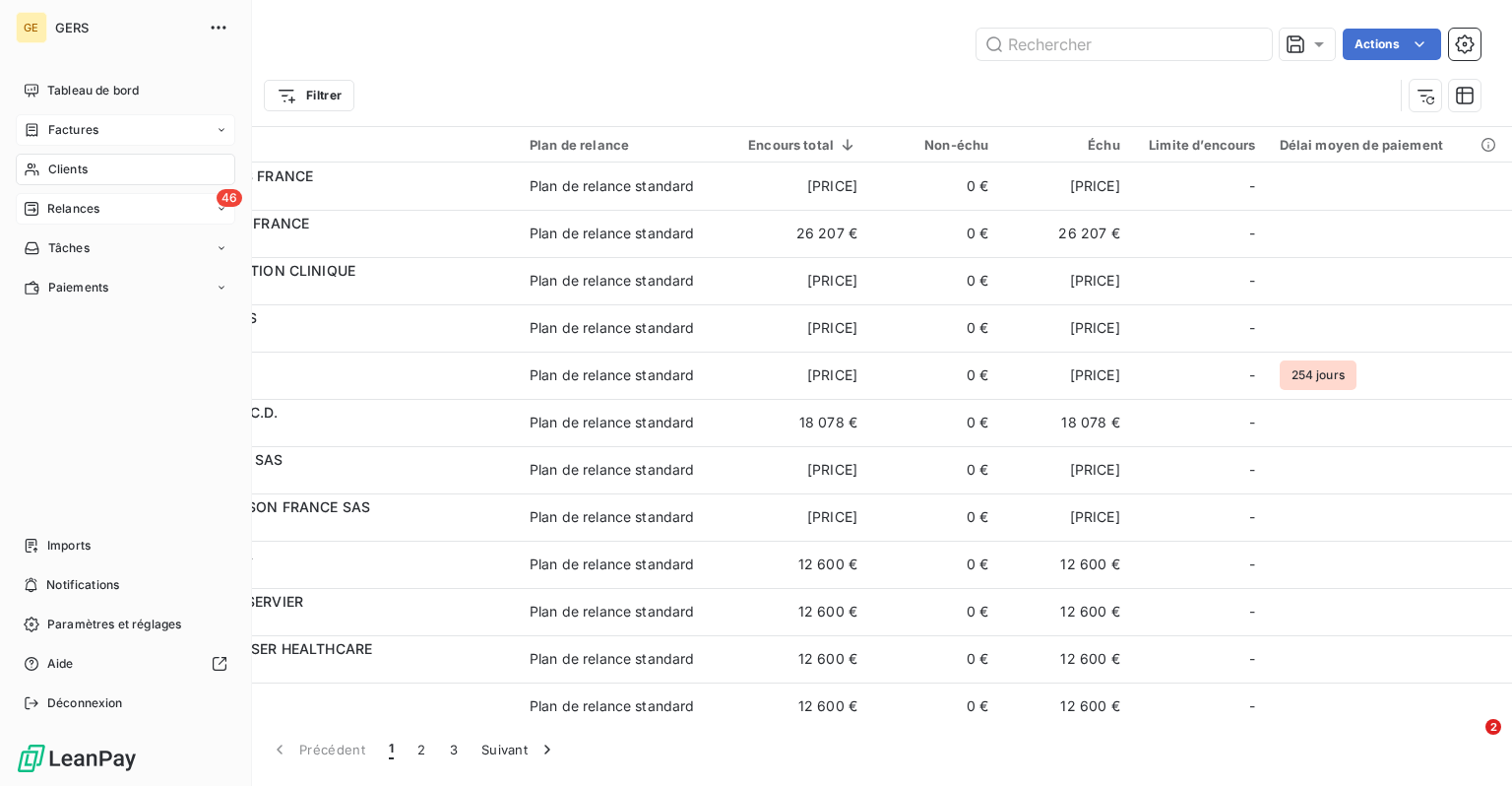 click on "Relances" at bounding box center (73, 209) 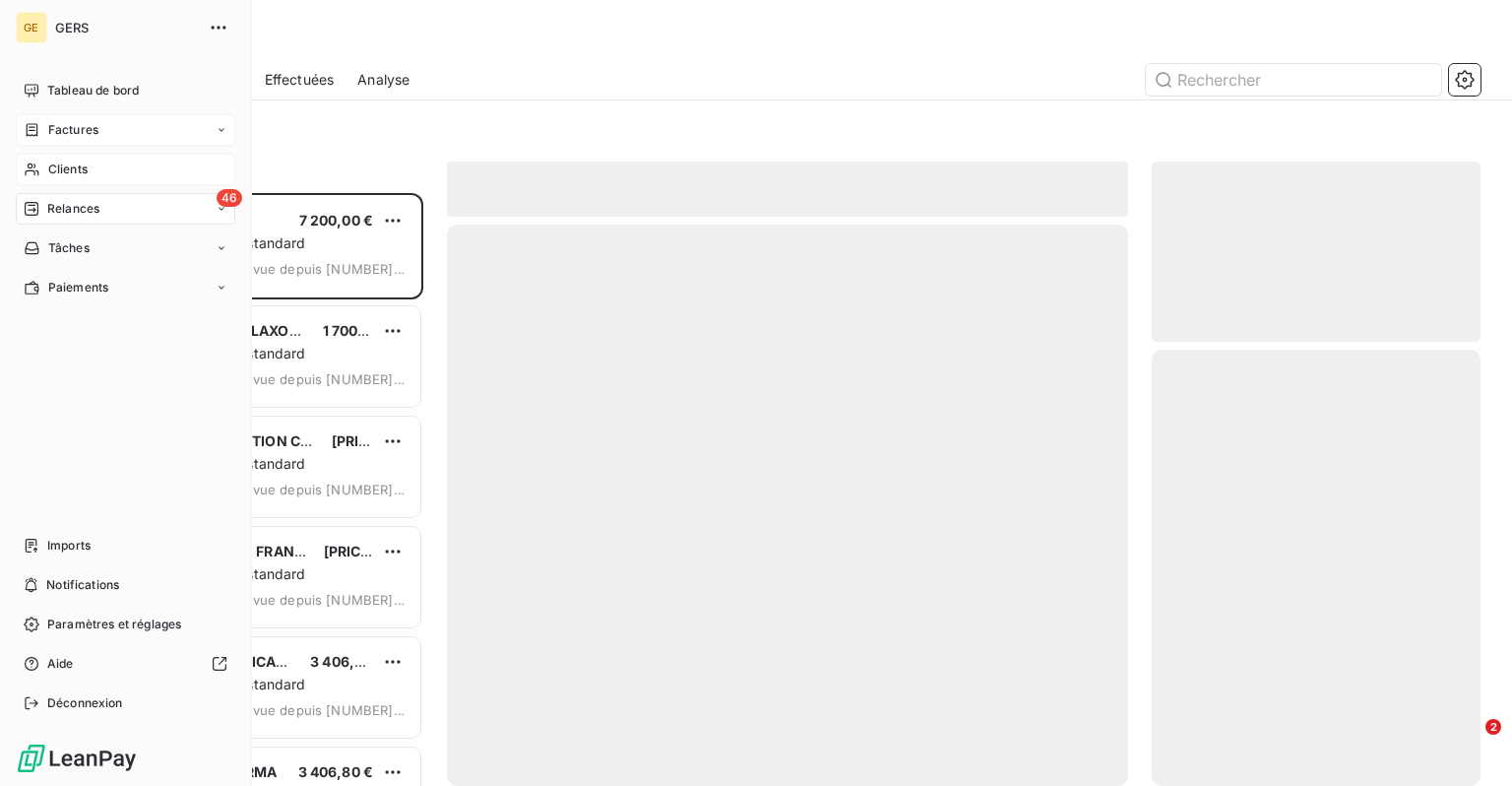 scroll, scrollTop: 16, scrollLeft: 16, axis: both 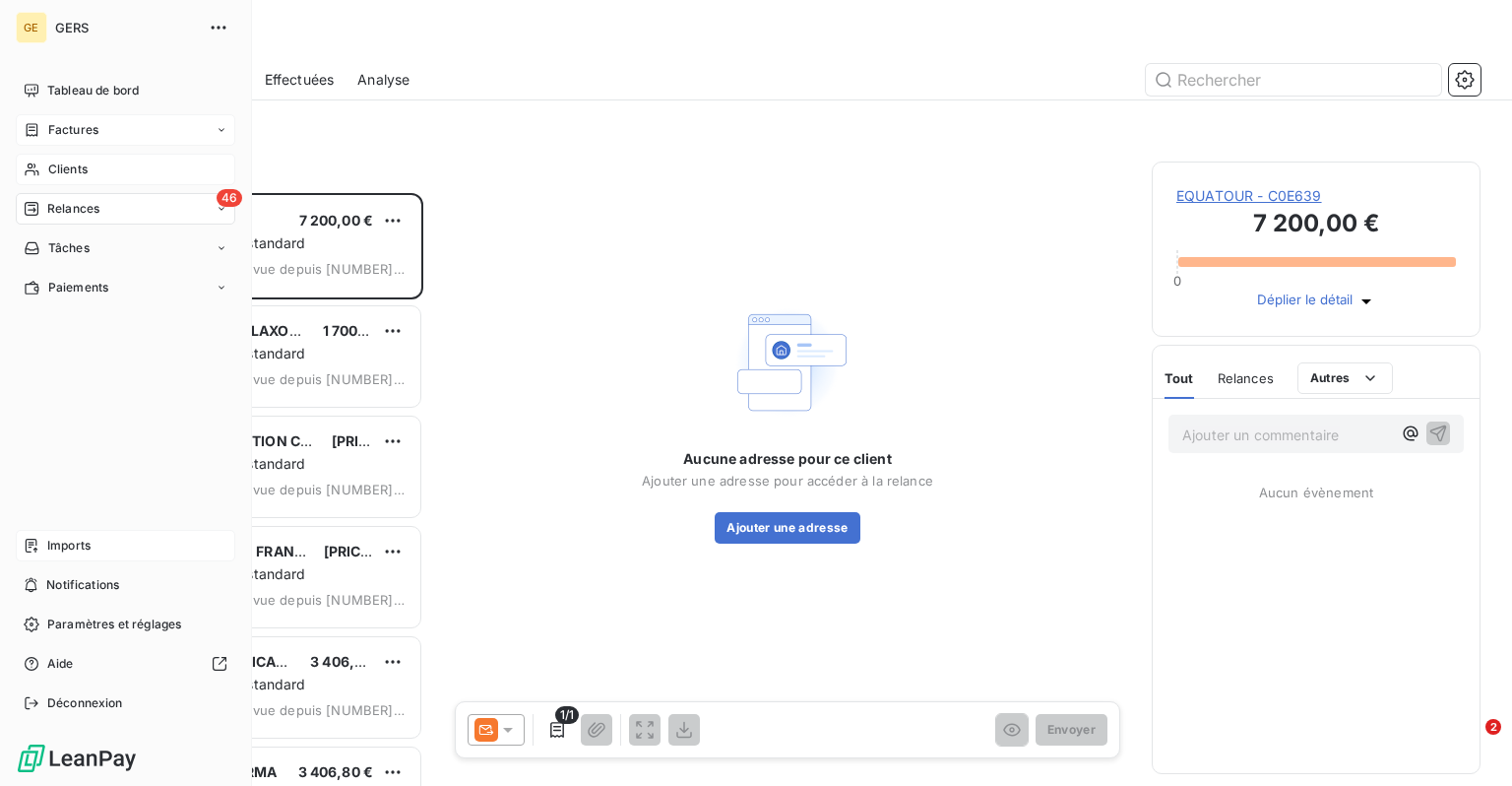 click on "Imports" at bounding box center (69, 546) 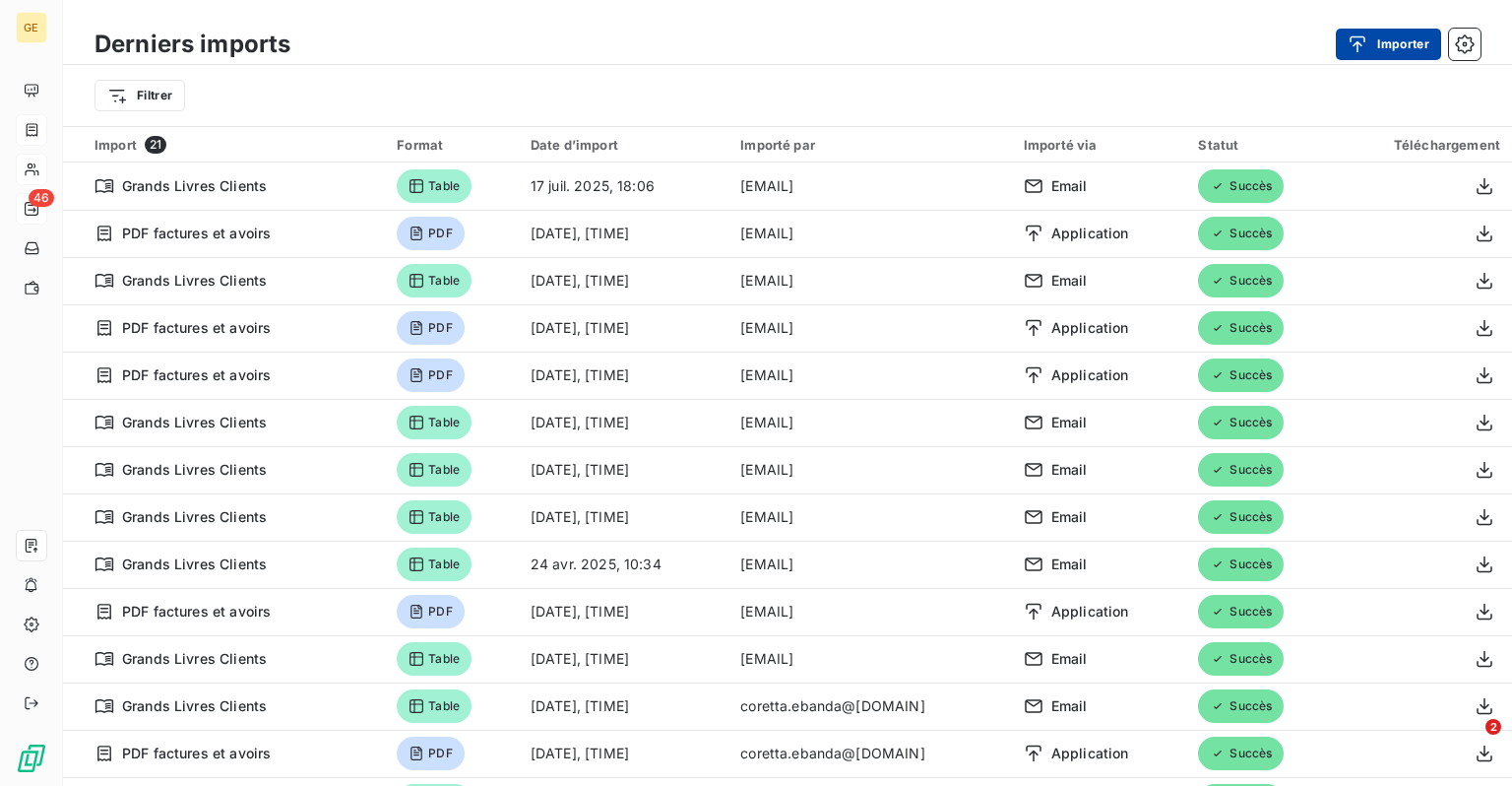 click on "Importer" at bounding box center (1388, 44) 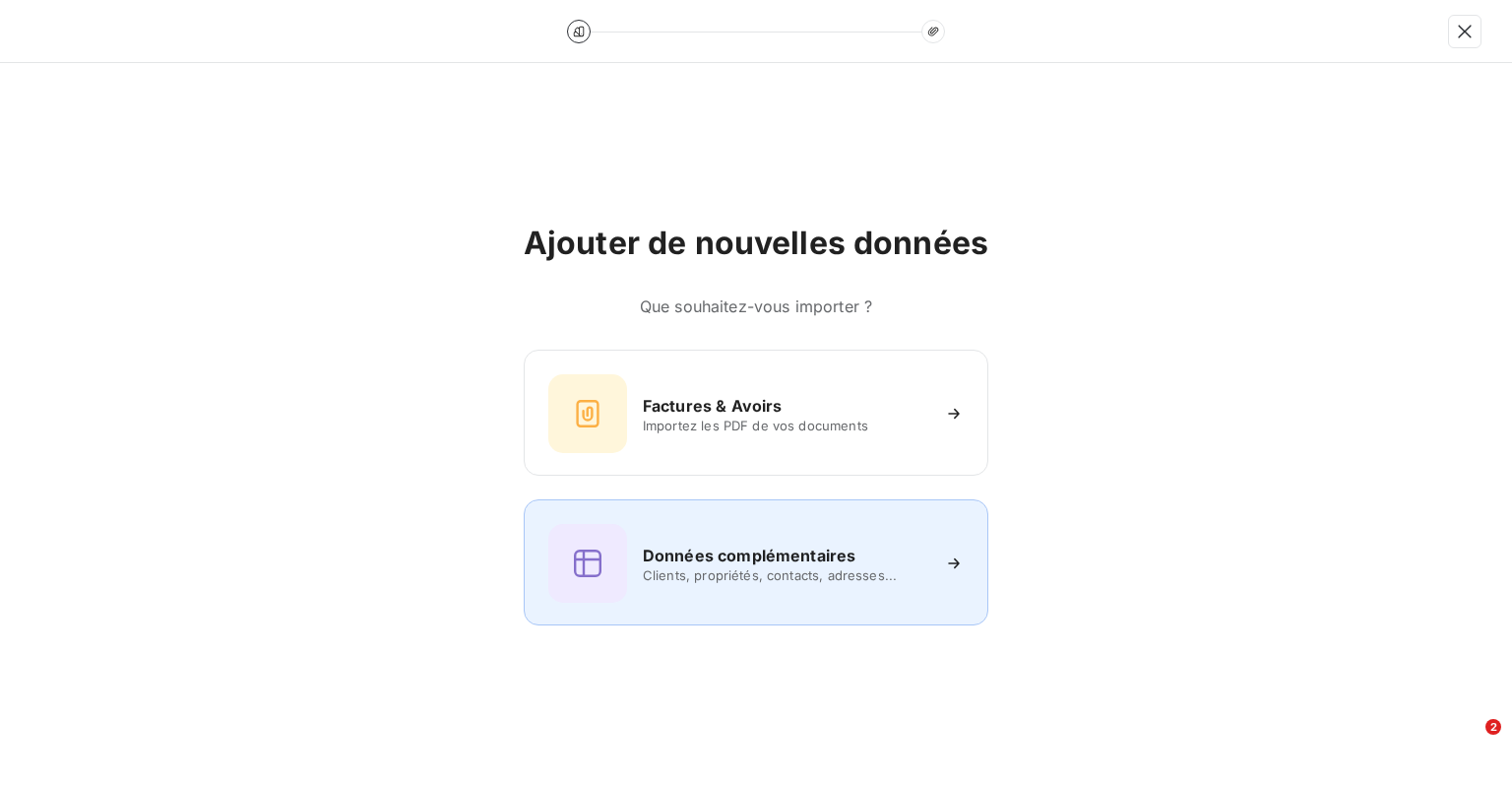 click on "Données complémentaires" at bounding box center (786, 556) 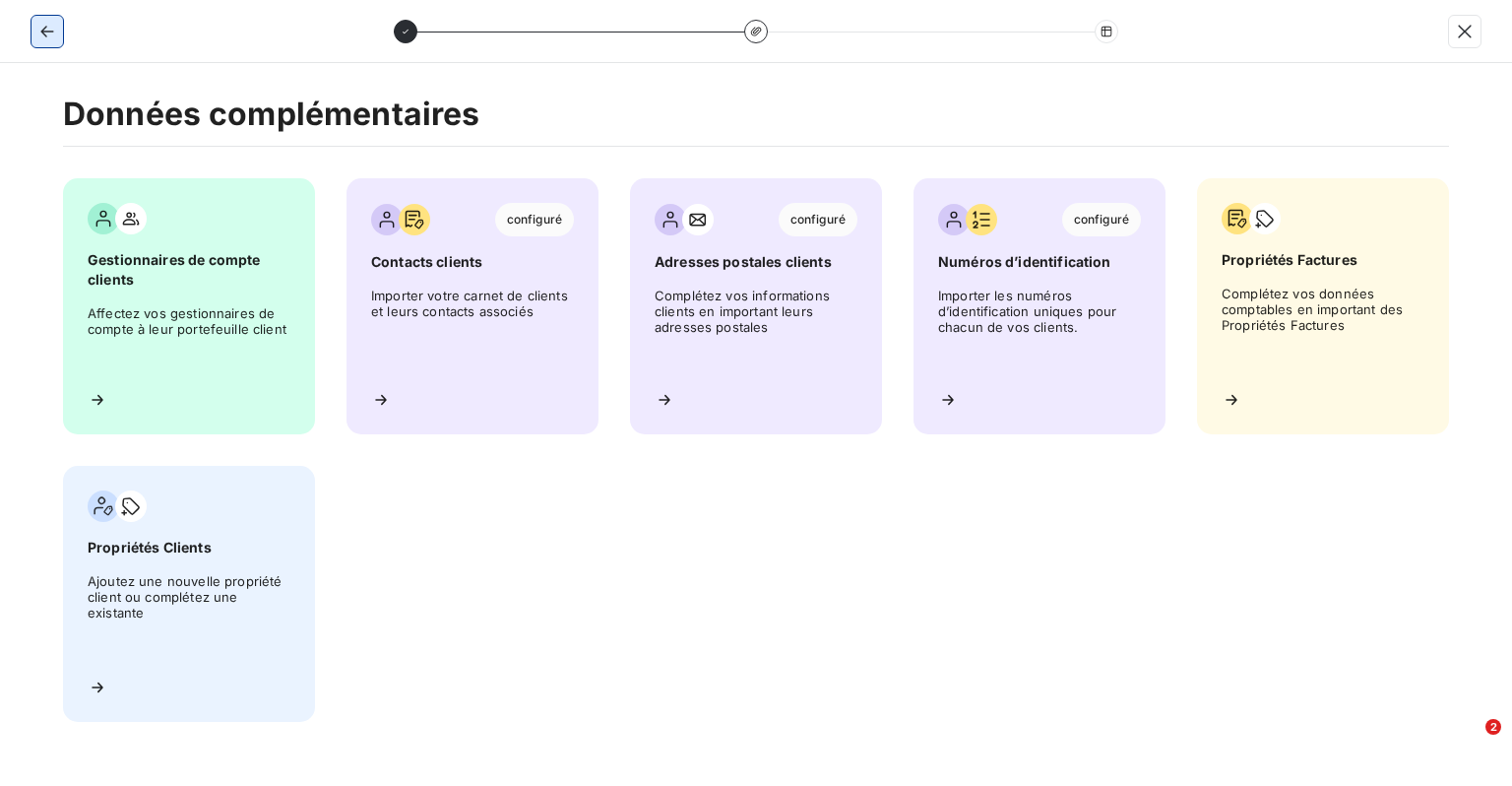 click 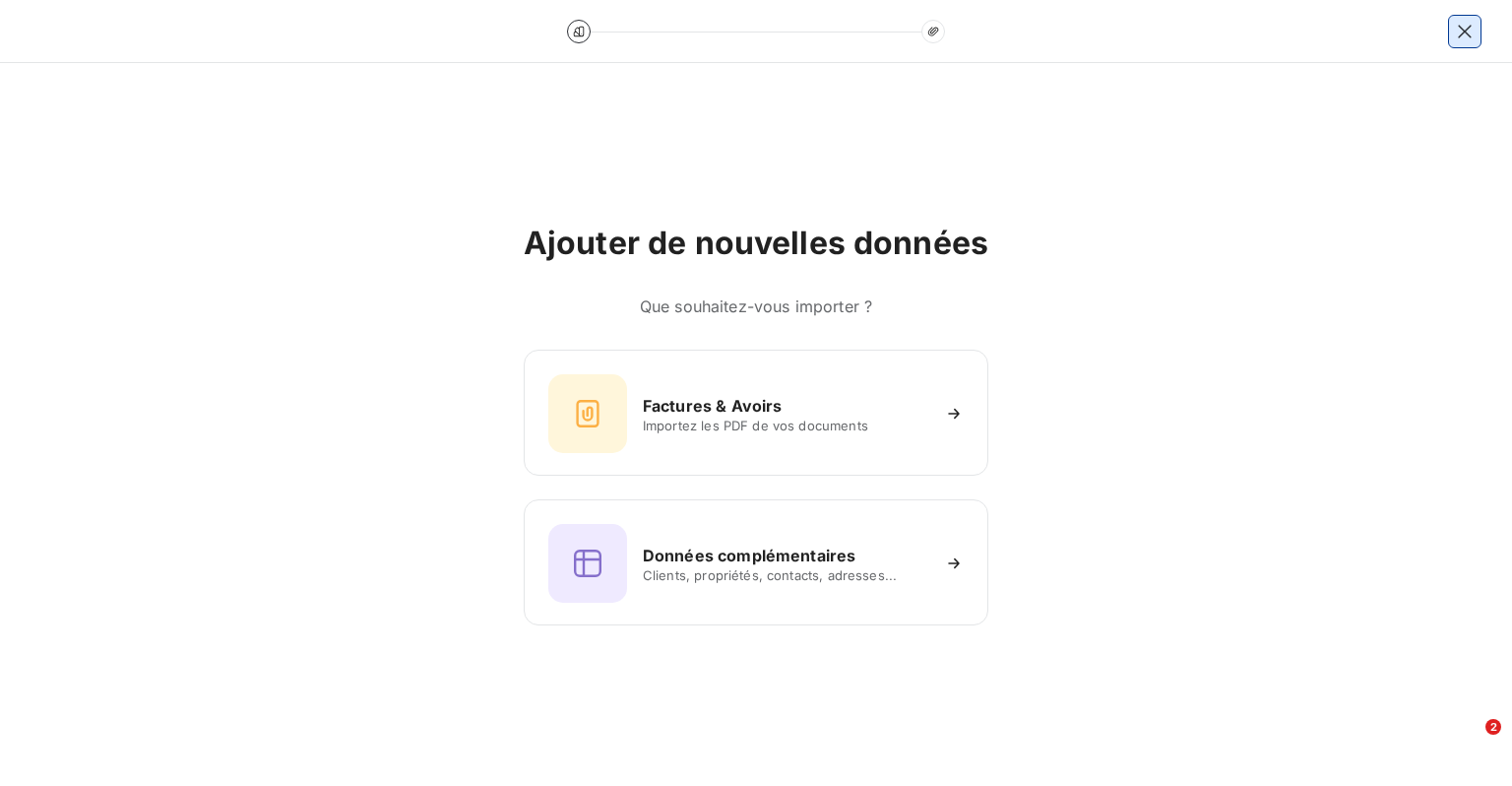 click 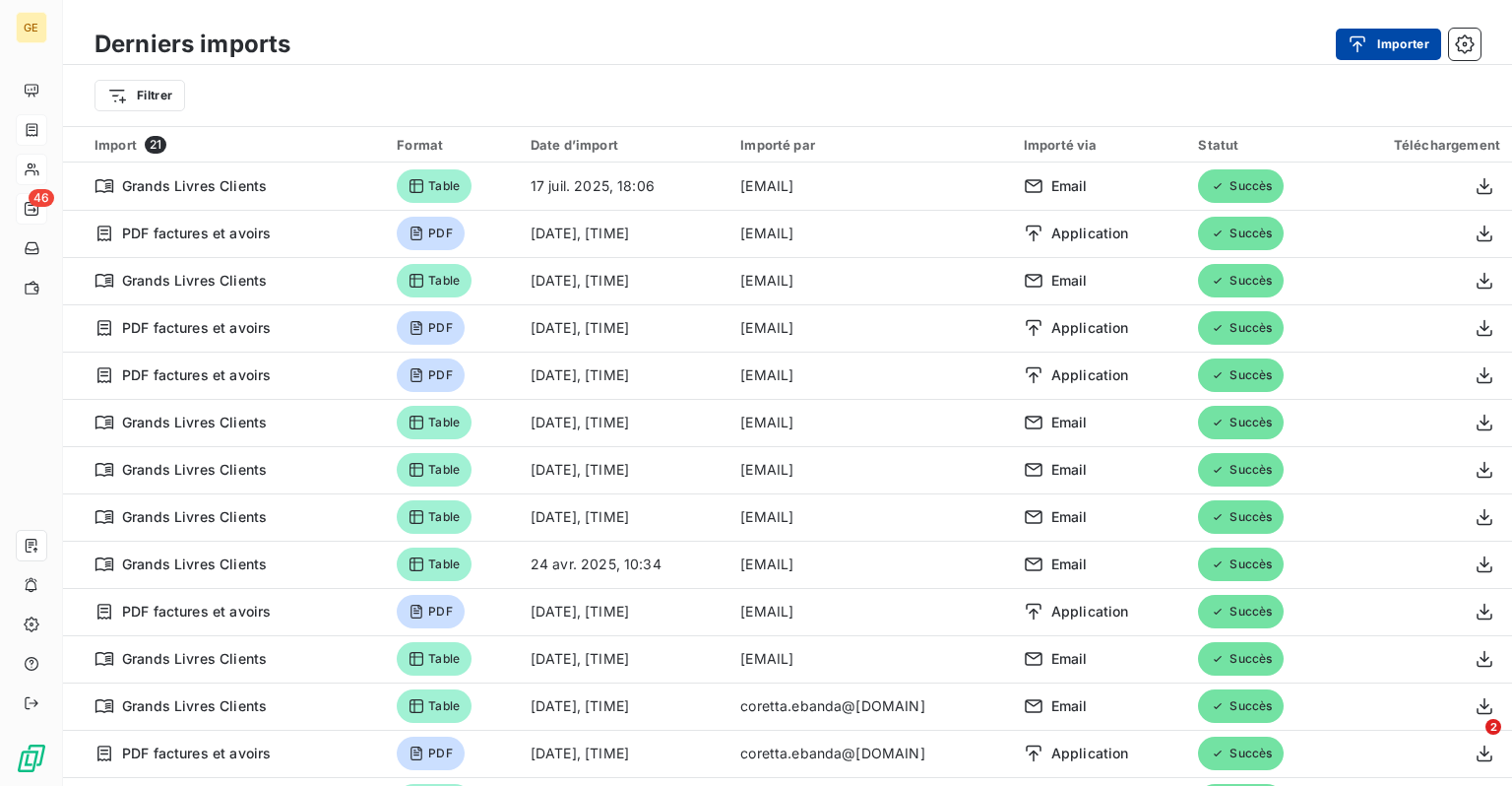 click on "Importer" at bounding box center [1388, 44] 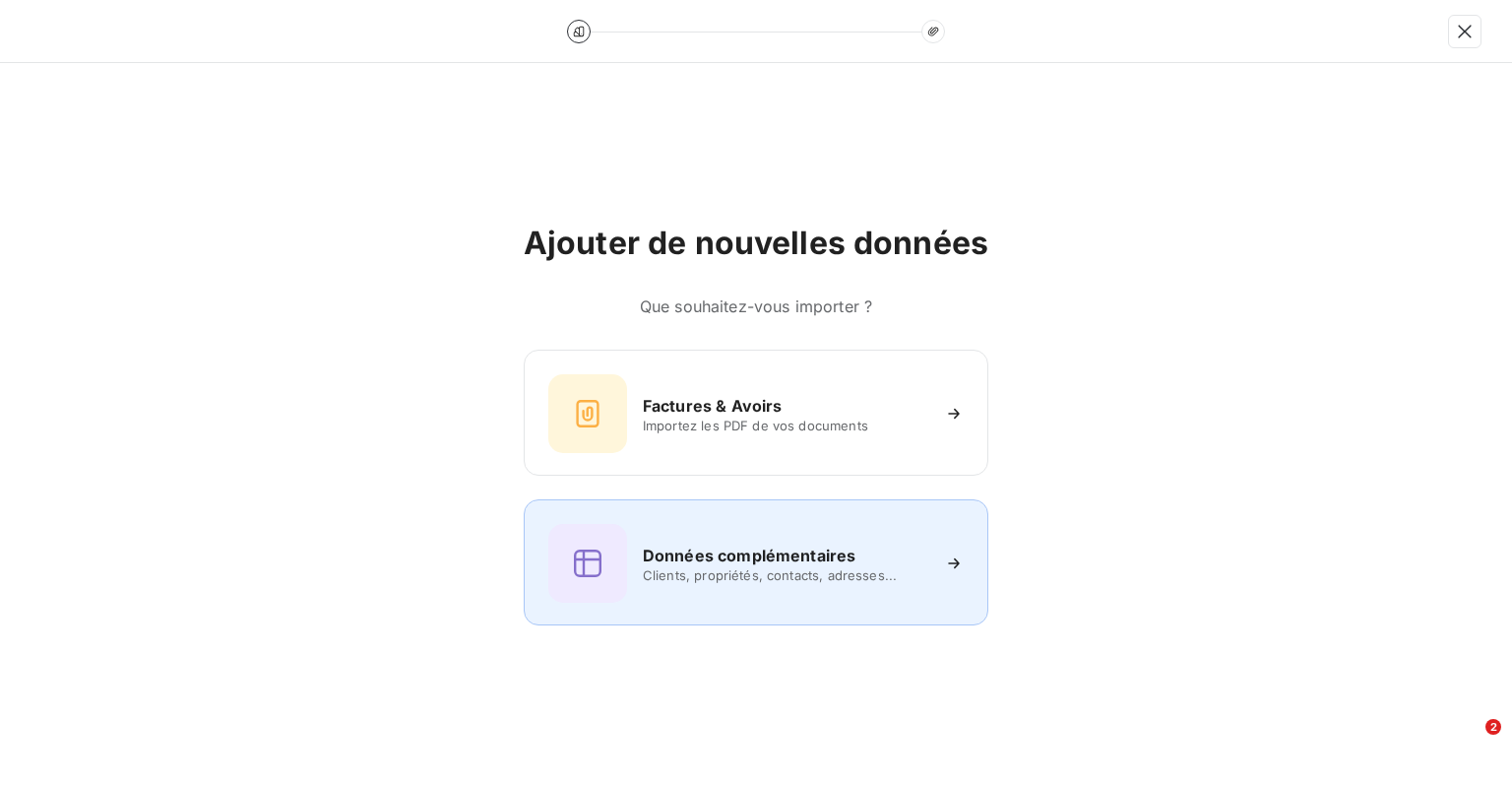 click on "Données complémentaires" at bounding box center (749, 556) 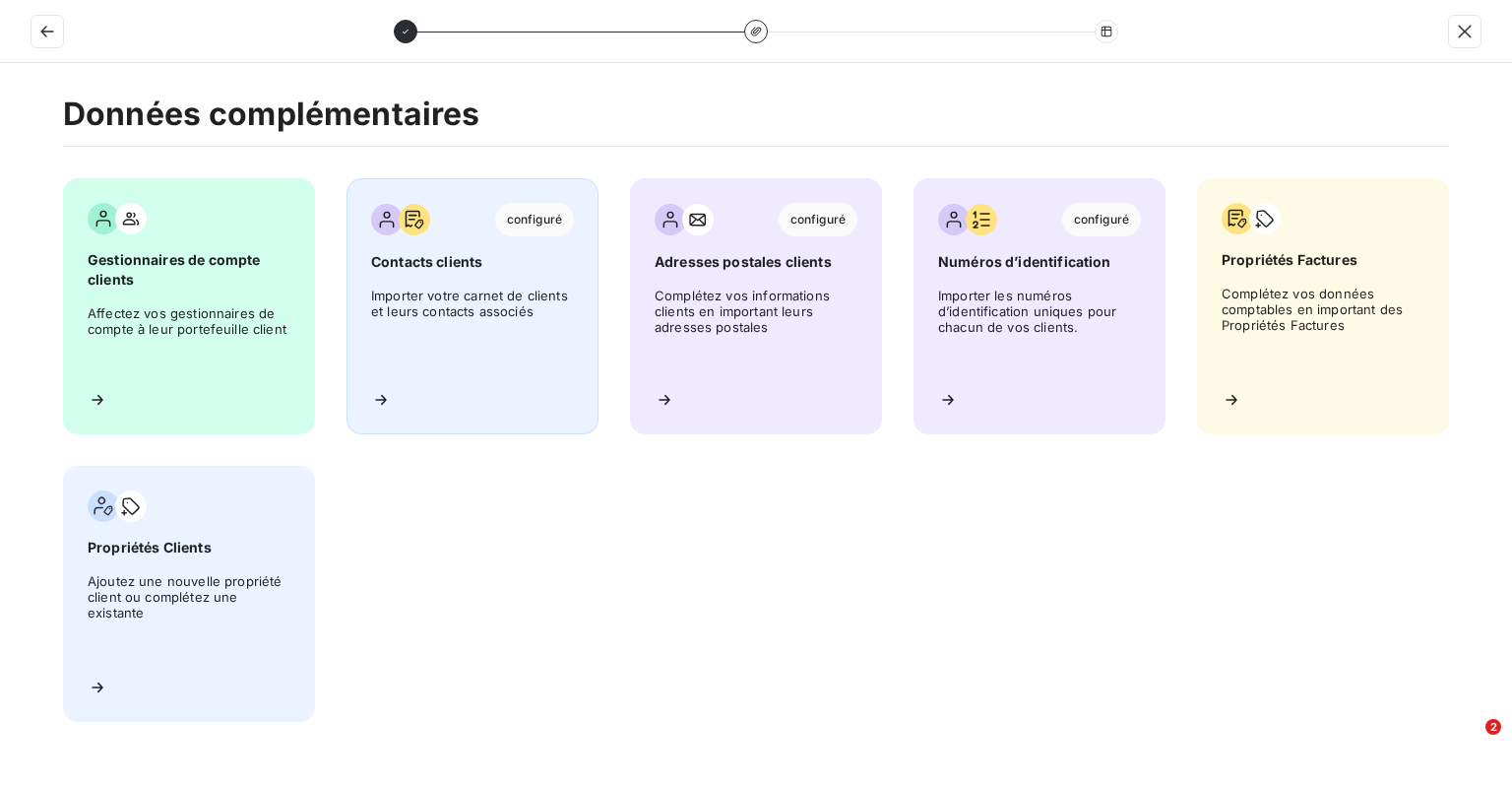 click on "Importer votre carnet de clients et leurs contacts associés" at bounding box center [472, 331] 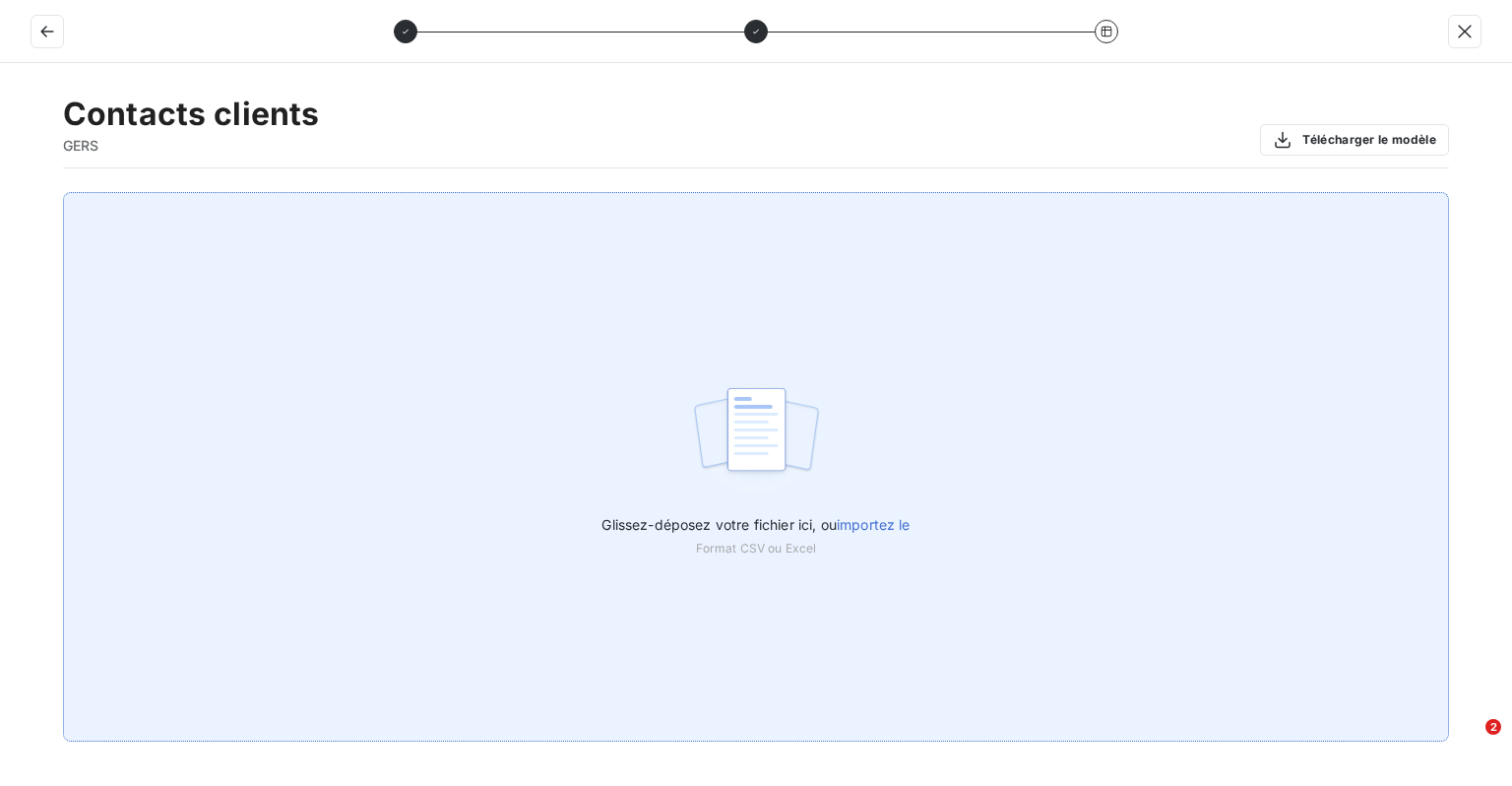 click on "importez le" at bounding box center (873, 524) 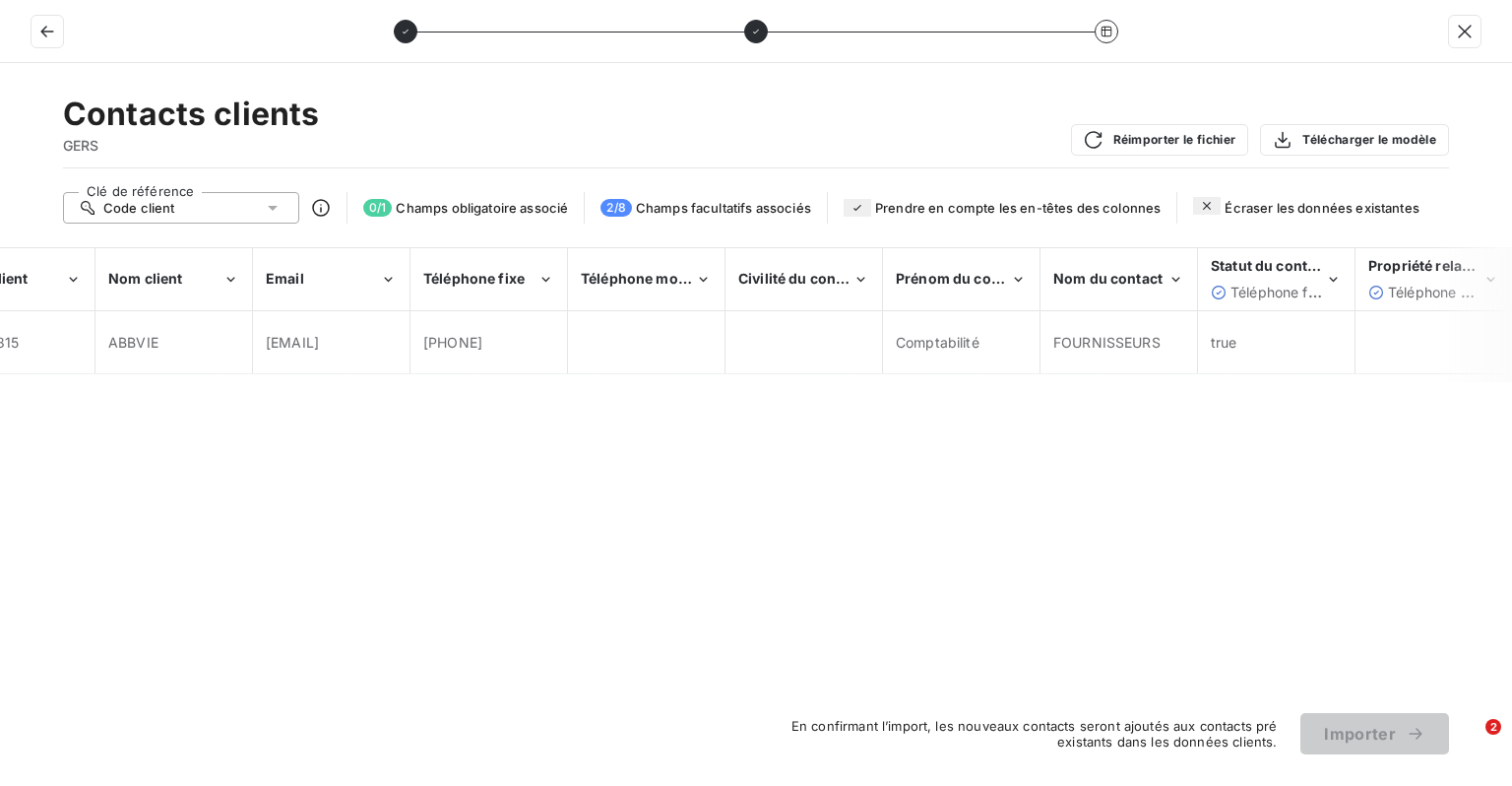 scroll, scrollTop: 0, scrollLeft: 0, axis: both 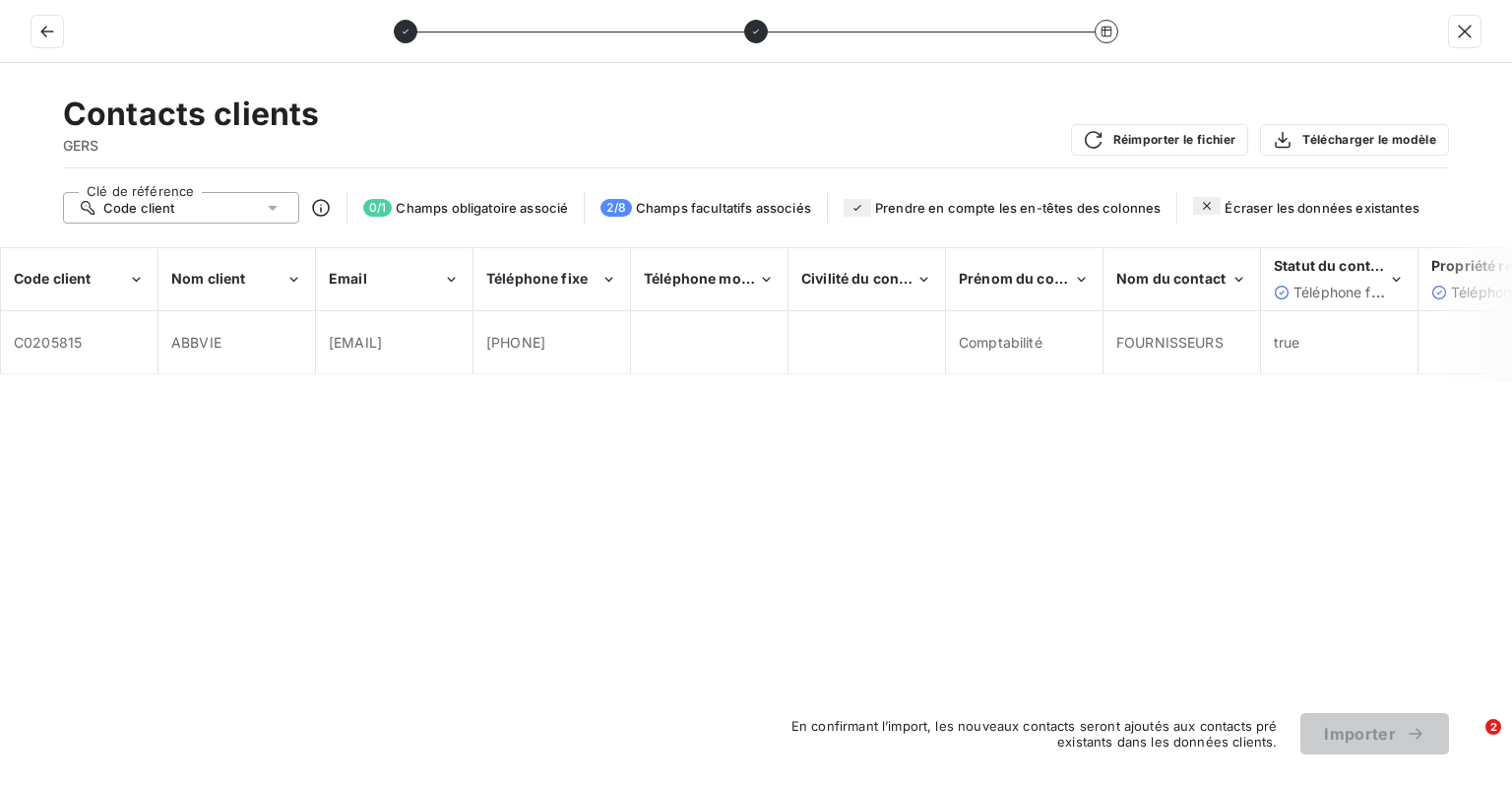 click on "Contacts clients GERS Réimporter le fichier Télécharger le modèle Clé de référence Code client 0 / 1 Champs obligatoire associé 2 / 8 Champs facultatifs associés Prendre en compte les en-têtes des colonnes Écraser les données existantes Code client Nom client Email Téléphone fixe Téléphone mobile Civilité du contact Prénom du contact Nom du contact Statut du contact (Principal) Téléphone fixe Propriété relance Téléphone mobile C0205815 ABBVIE AbbVie.France@[DOMAIN] +[PHONE] Comptabilité FOURNISSEURS true En confirmant l’import, les nouveaux contacts seront ajoutés aux contacts pré existants dans les données clients. Importer" at bounding box center [756, 425] 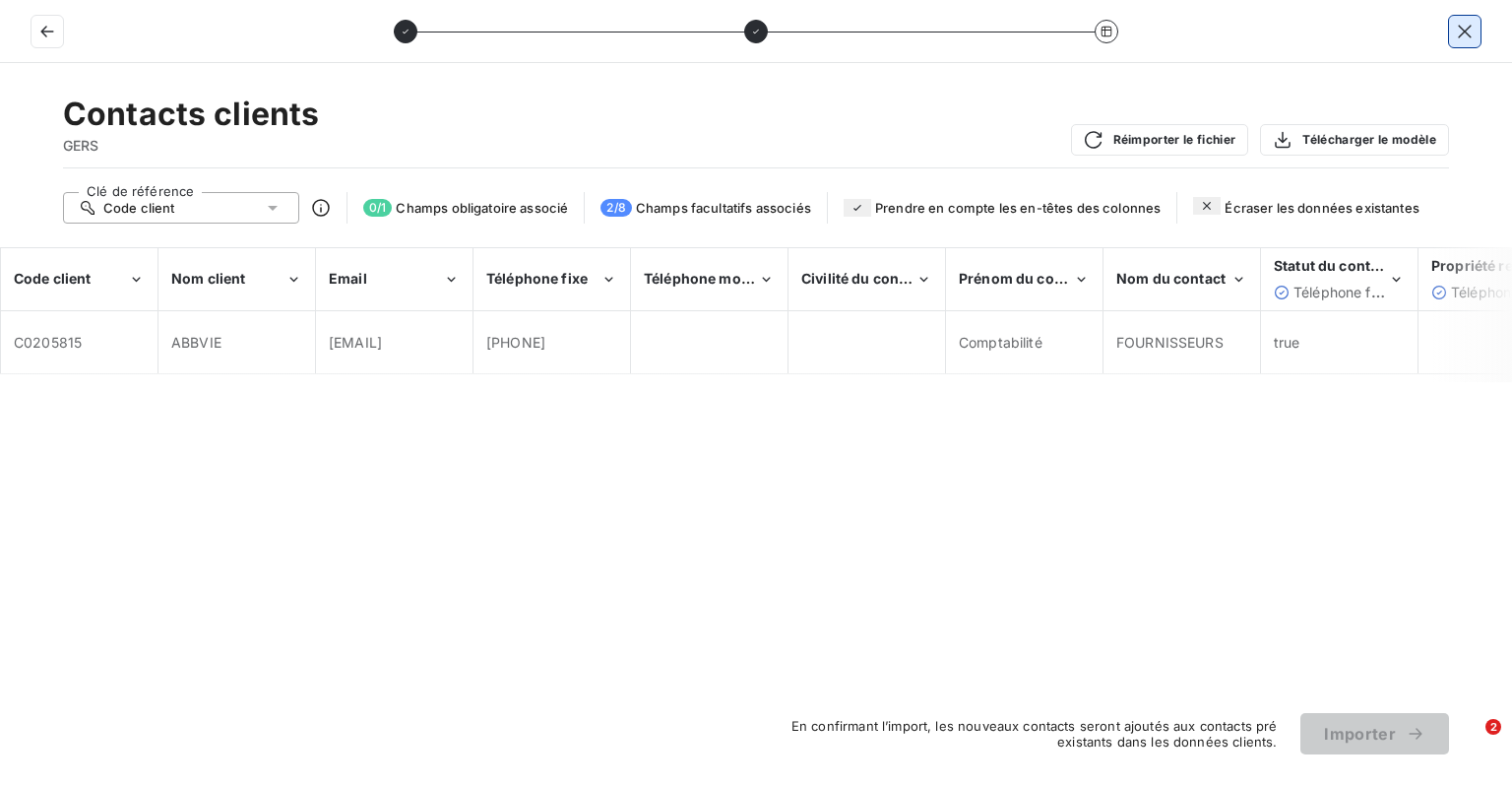 click 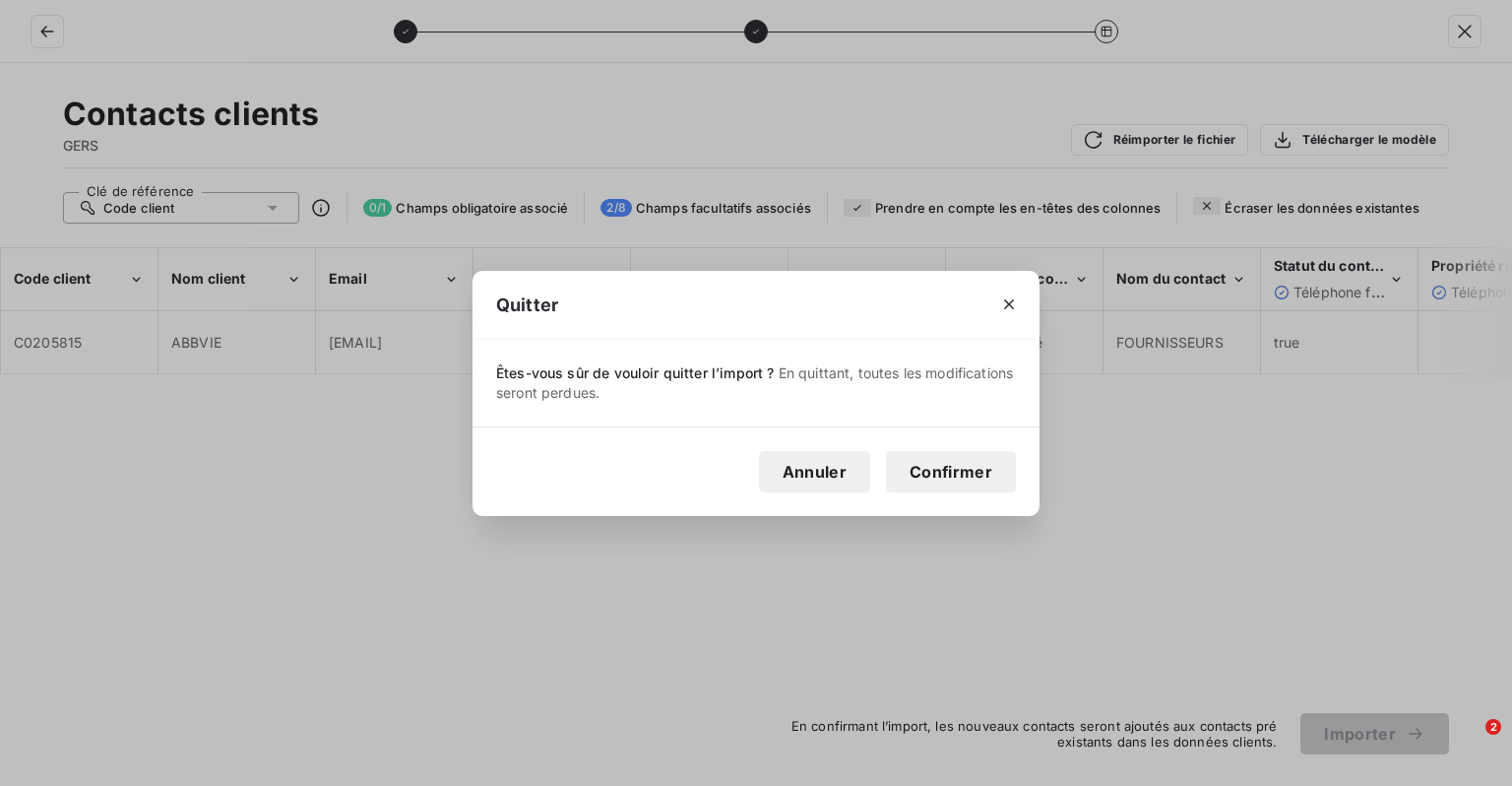 click on "Annuler" at bounding box center [814, 472] 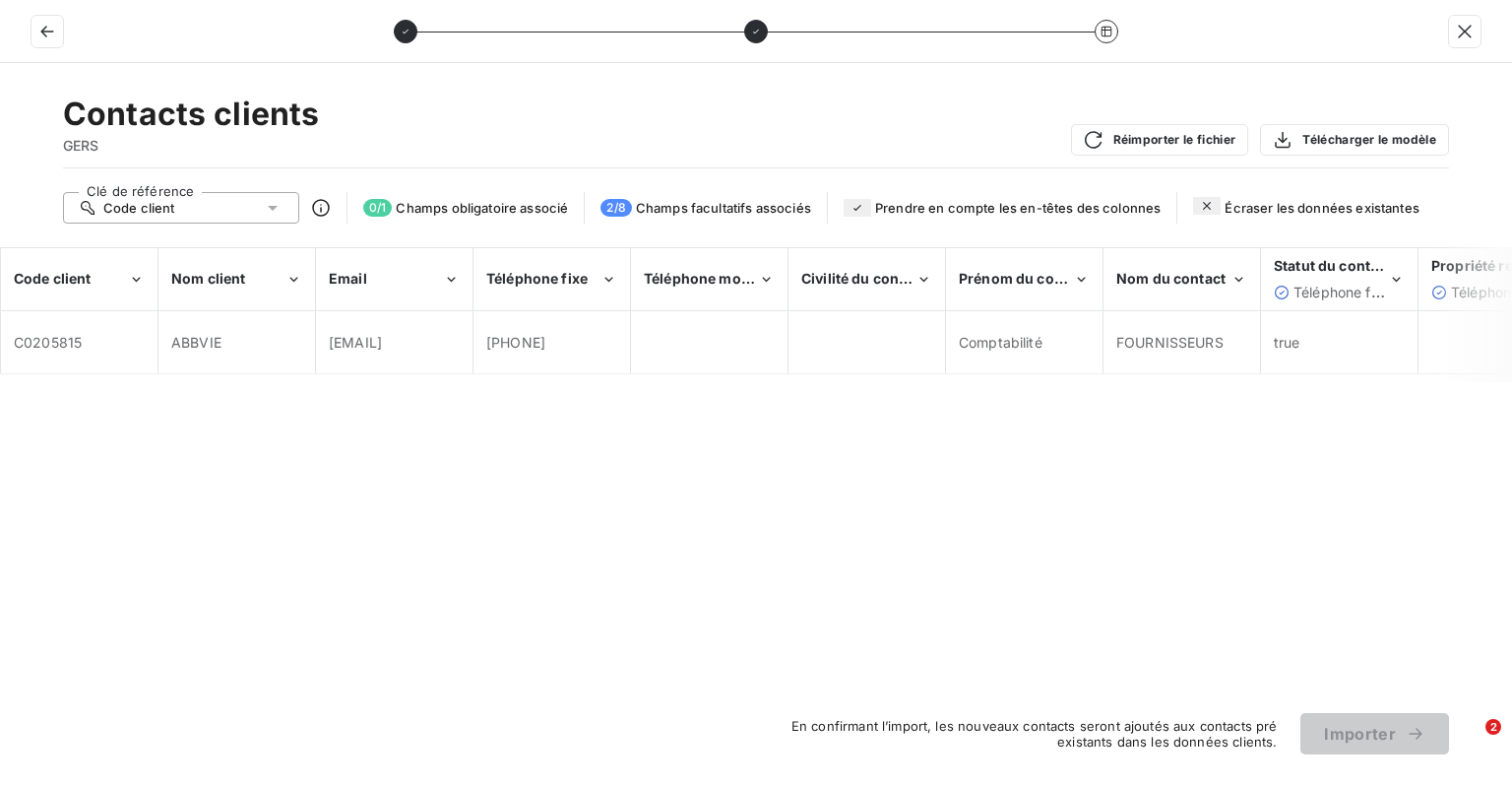 click at bounding box center (709, 342) 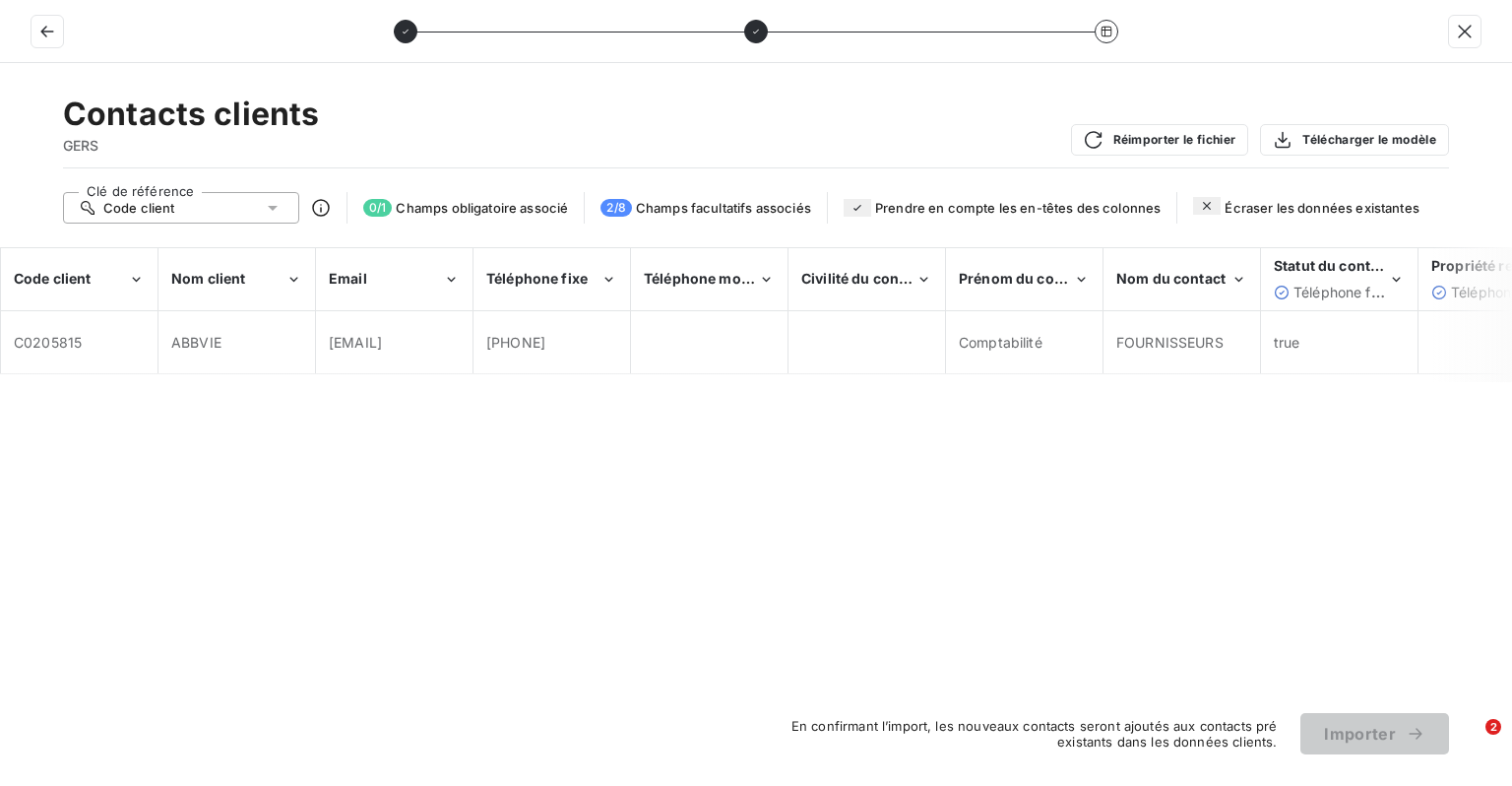 click 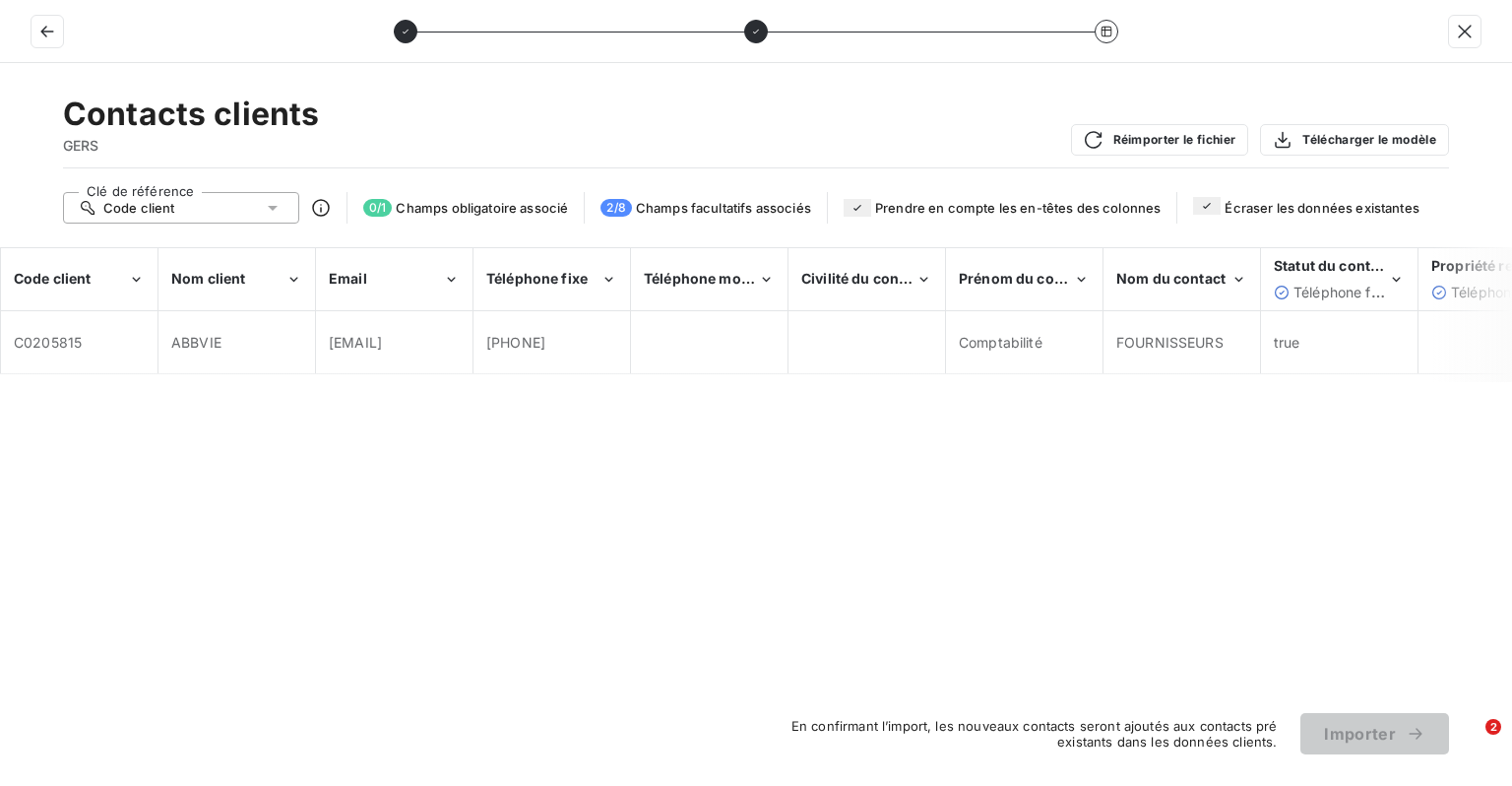 click 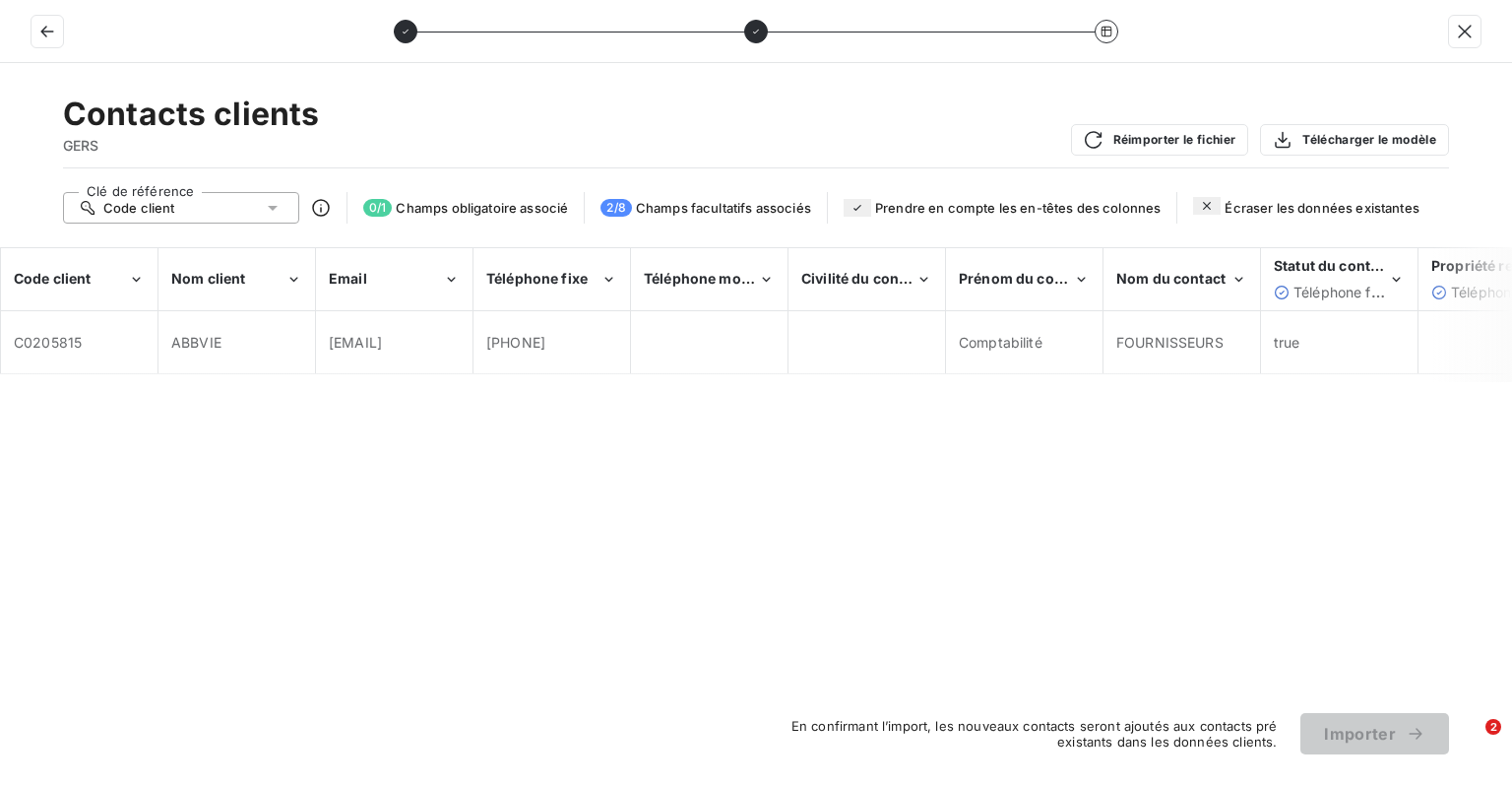 click on "Contacts clients GERS Réimporter le fichier Télécharger le modèle Clé de référence Code client 0 / 1 Champs obligatoire associé 2 / 8 Champs facultatifs associés Prendre en compte les en-têtes des colonnes Écraser les données existantes Code client Nom client Email Téléphone fixe Téléphone mobile Civilité du contact Prénom du contact Nom du contact Statut du contact (Principal) Téléphone fixe Propriété relance Téléphone mobile C0205815 ABBVIE AbbVie.France@[DOMAIN] +[PHONE] Comptabilité FOURNISSEURS true En confirmant l’import, les nouveaux contacts seront ajoutés aux contacts pré existants dans les données clients. Importer" at bounding box center (756, 425) 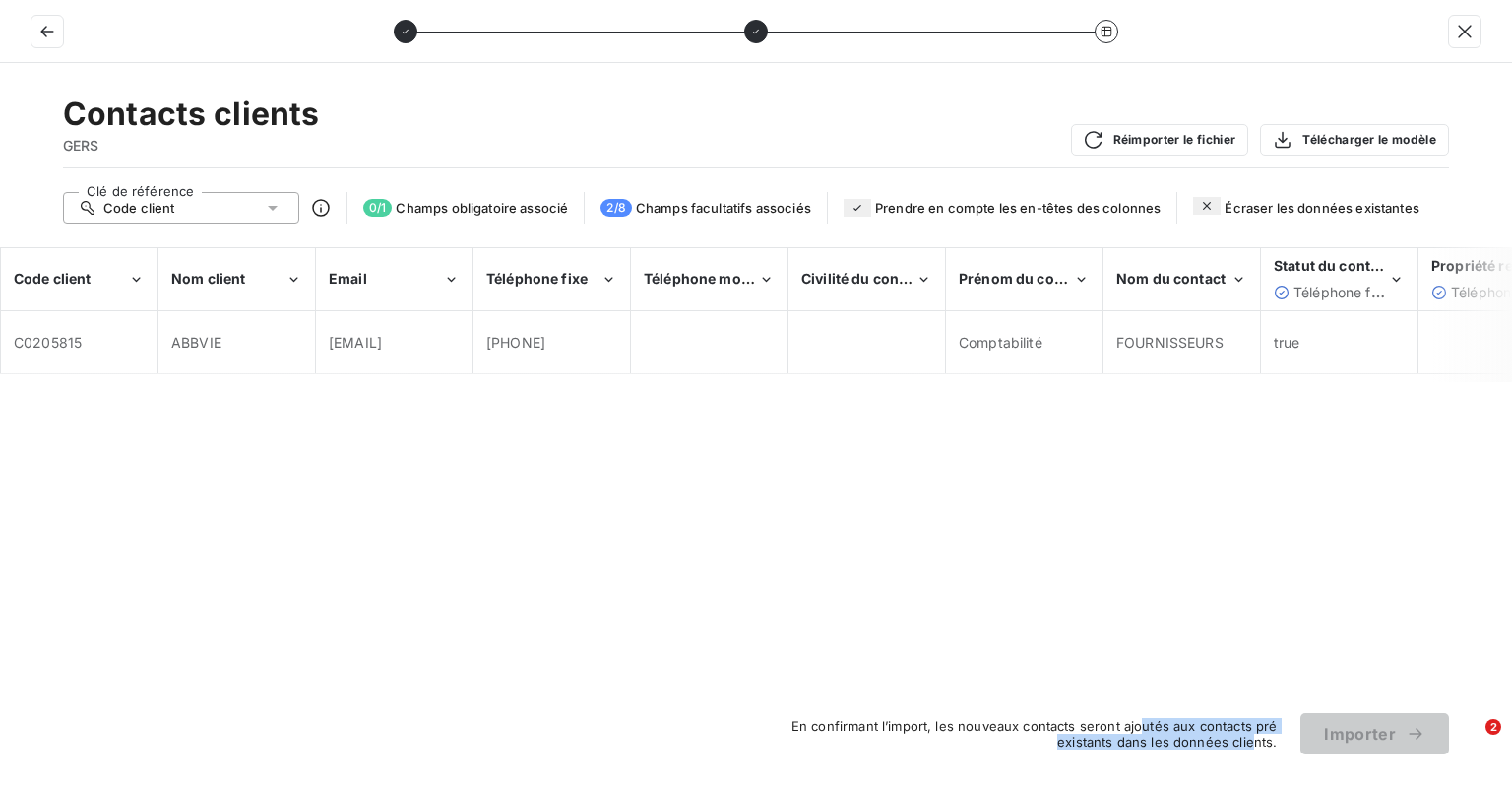 drag, startPoint x: 1255, startPoint y: 749, endPoint x: 1083, endPoint y: 724, distance: 173.8074 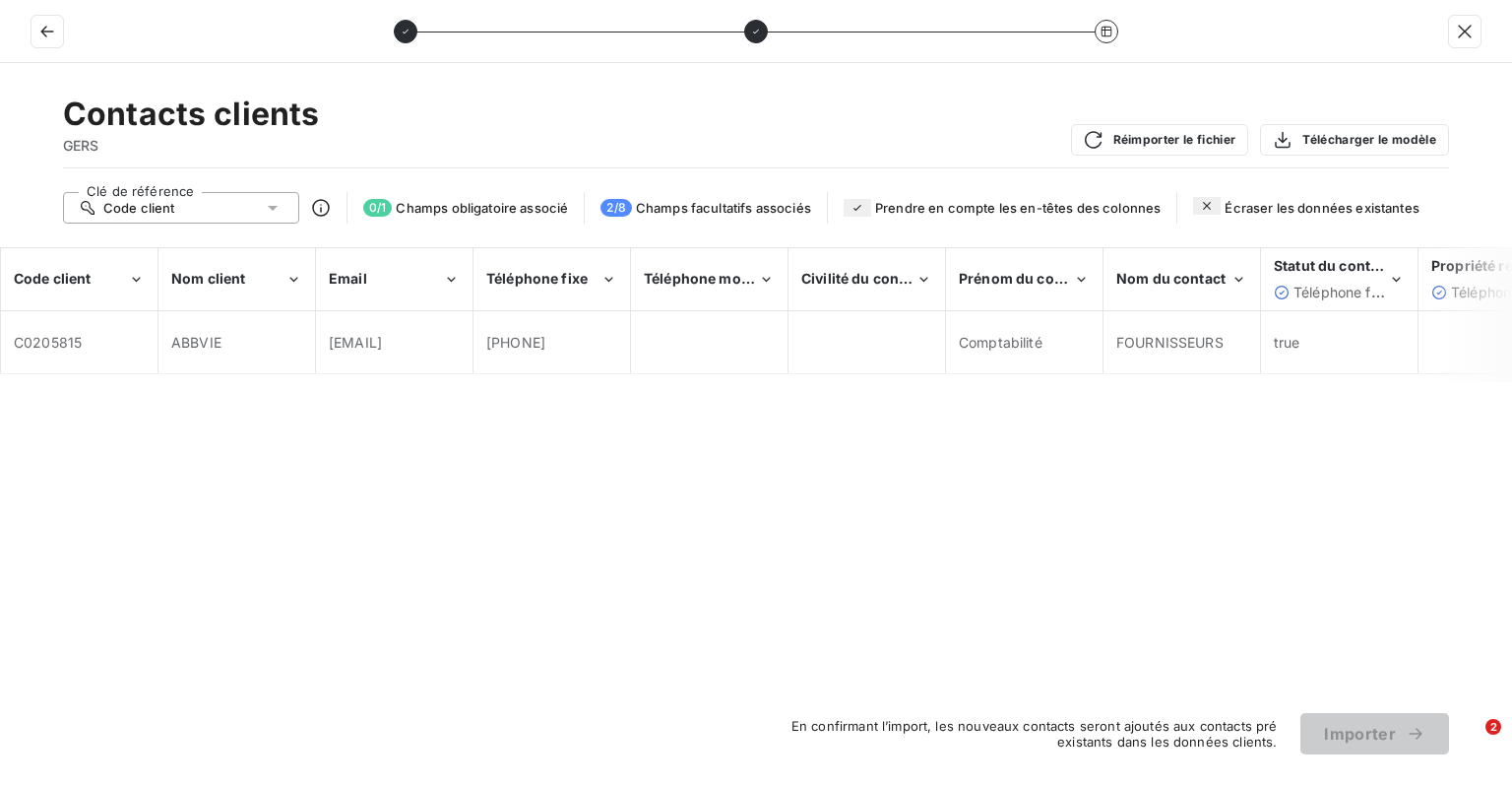 click on "Contacts clients GERS Réimporter le fichier Télécharger le modèle Clé de référence Code client 0 / 1 Champs obligatoire associé 2 / 8 Champs facultatifs associés Prendre en compte les en-têtes des colonnes Écraser les données existantes Code client Nom client Email Téléphone fixe Téléphone mobile Civilité du contact Prénom du contact Nom du contact Statut du contact (Principal) Téléphone fixe Propriété relance Téléphone mobile C0205815 ABBVIE AbbVie.France@[DOMAIN] +[PHONE] Comptabilité FOURNISSEURS true En confirmant l’import, les nouveaux contacts seront ajoutés aux contacts pré existants dans les données clients. Importer" at bounding box center [756, 425] 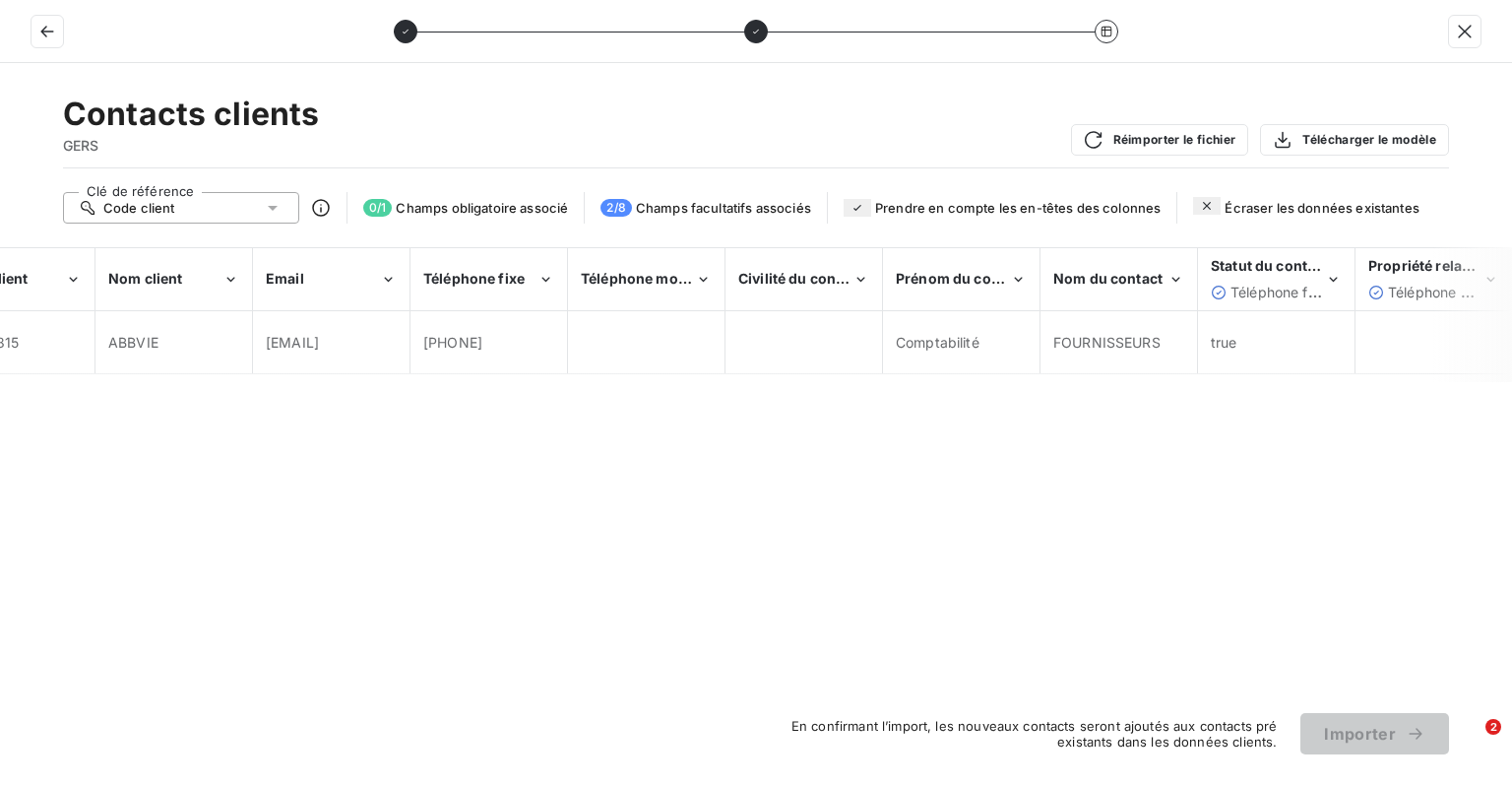 scroll, scrollTop: 0, scrollLeft: 0, axis: both 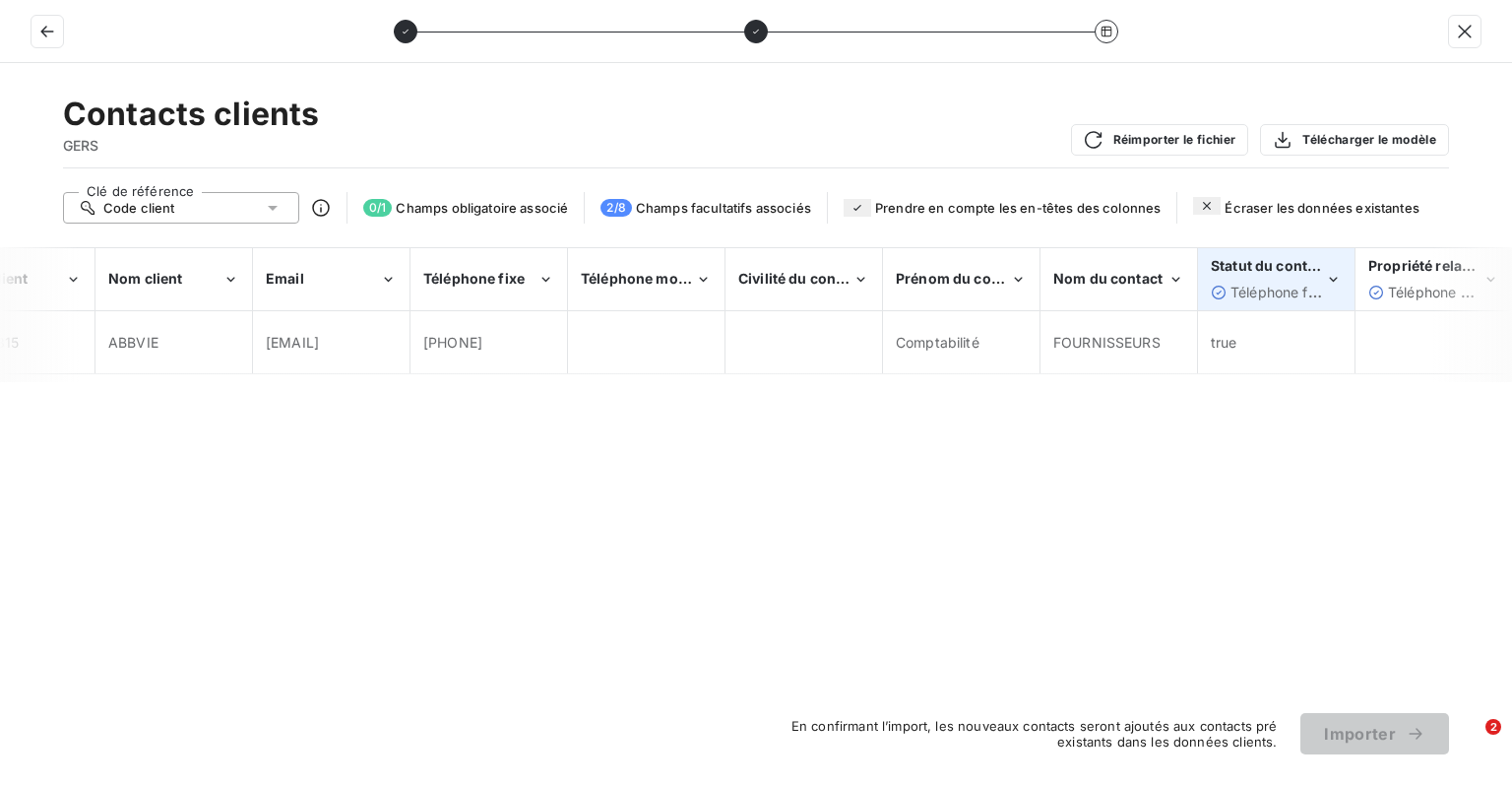 click on "Statut du contact (Principal) Téléphone fixe" at bounding box center (1268, 279) 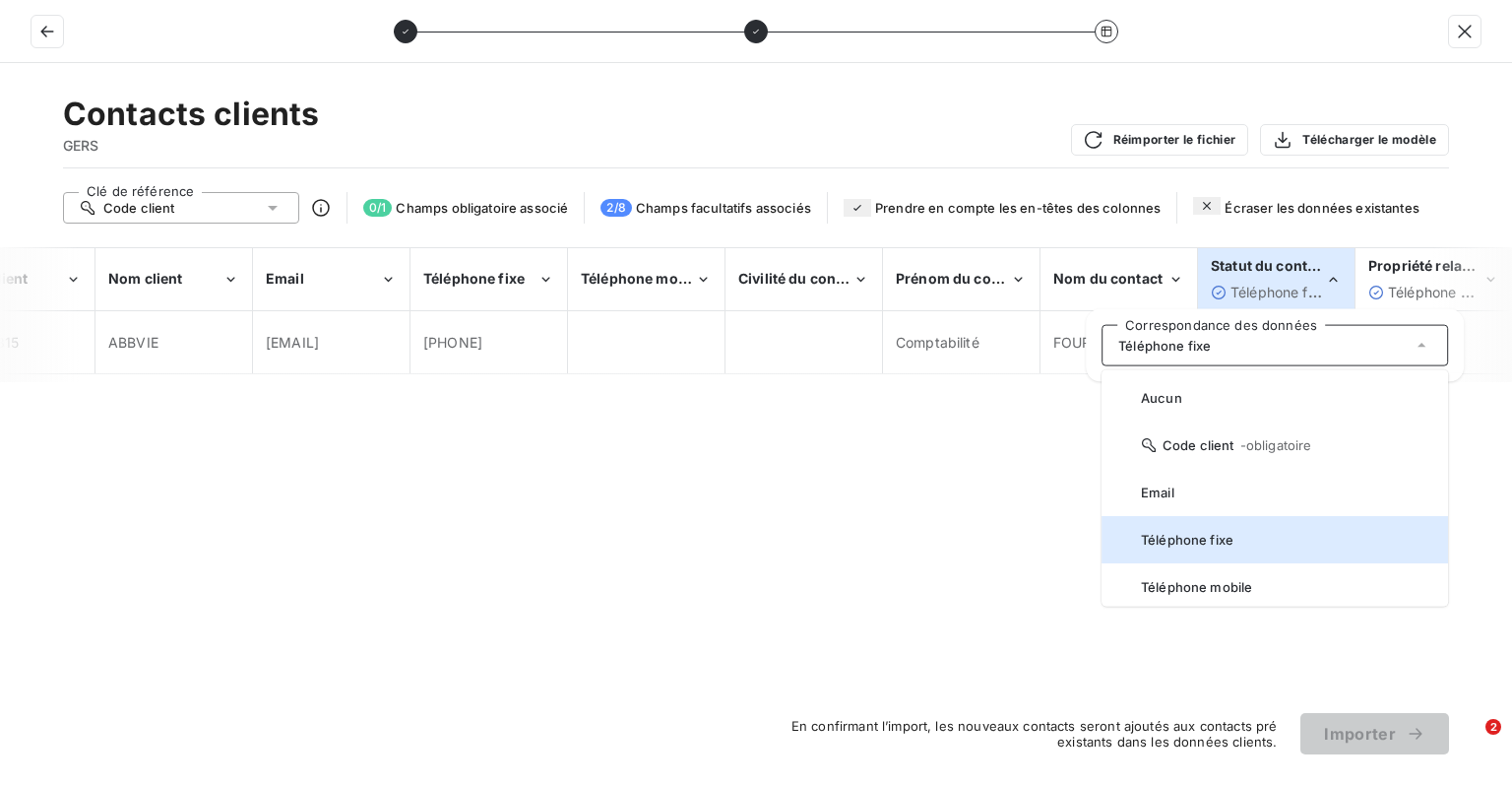 click on "Statut du contact (Principal) Téléphone fixe" at bounding box center [1268, 279] 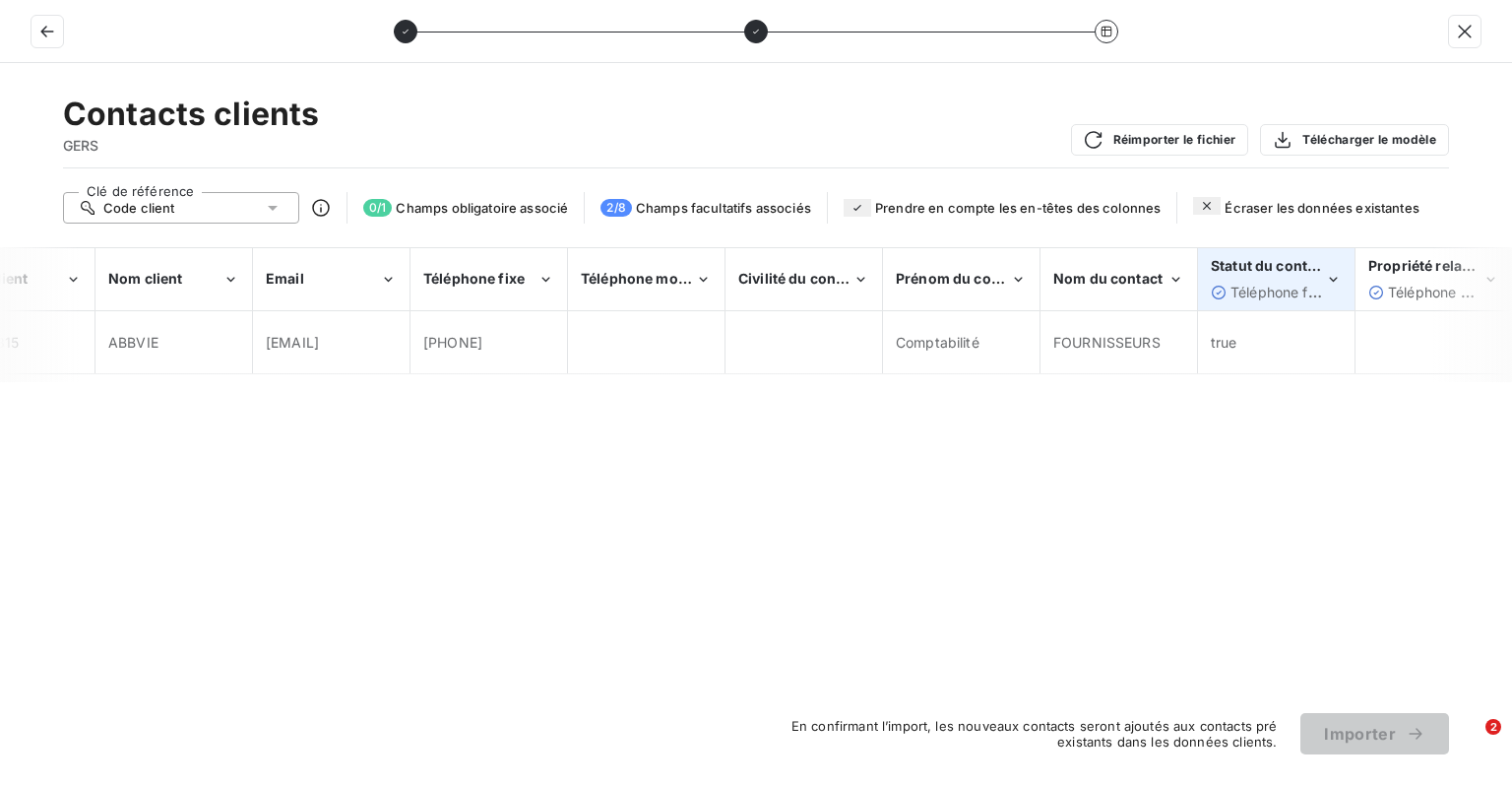 click on "Statut du contact (Principal)" at bounding box center [1306, 265] 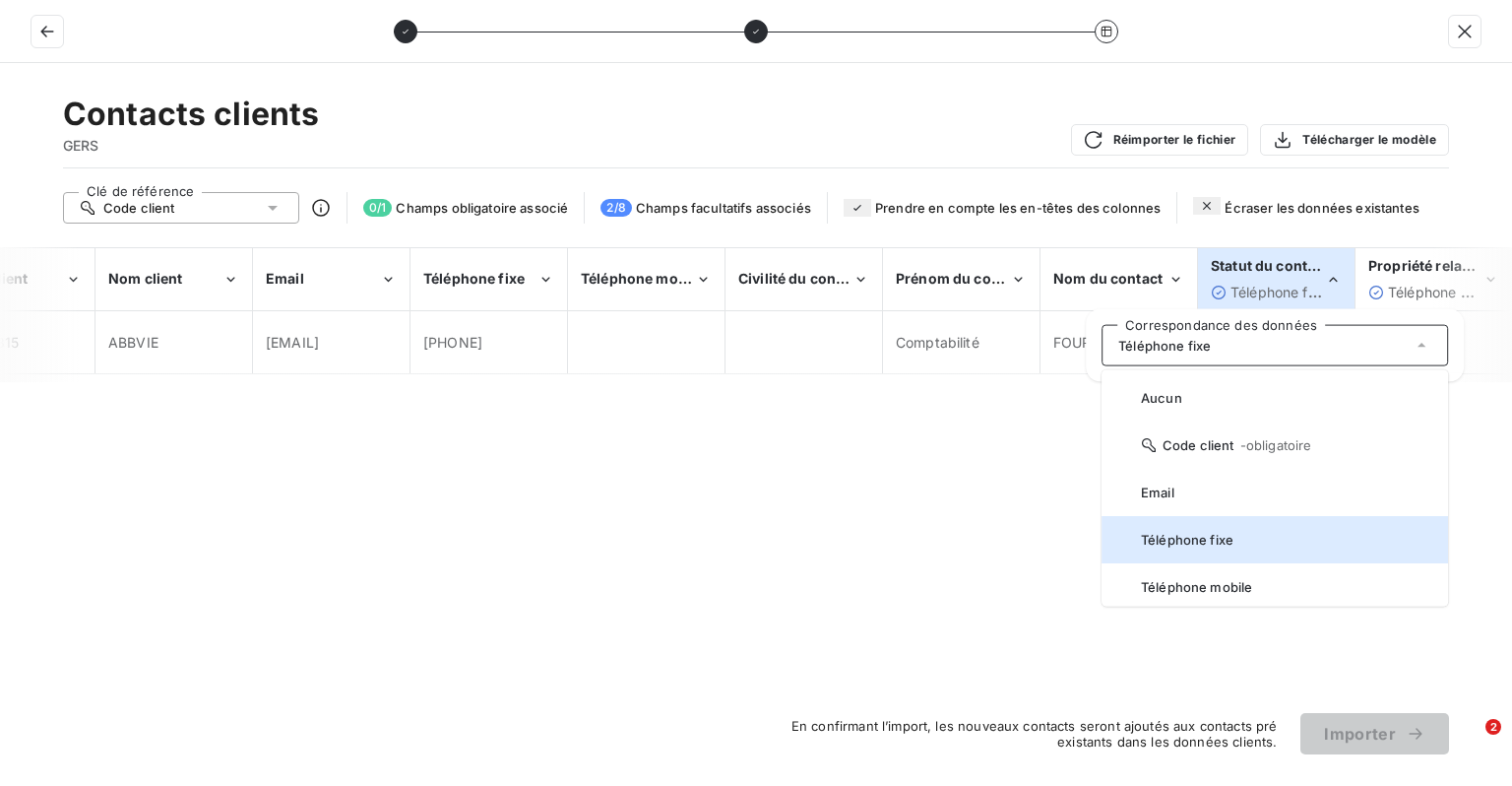 click on "Statut du contact (Principal)" at bounding box center (1306, 265) 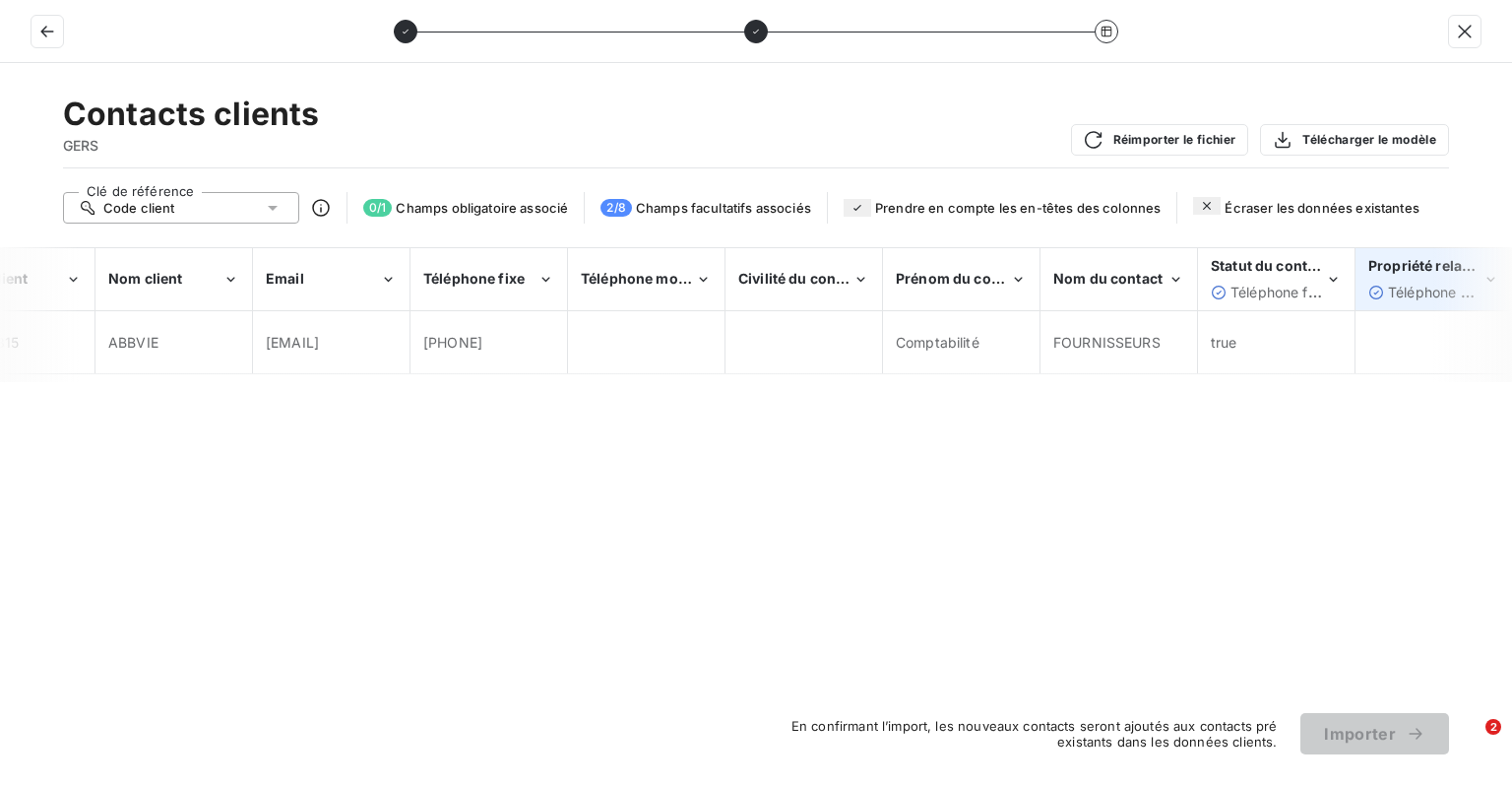 click on "Propriété relance" at bounding box center (1427, 265) 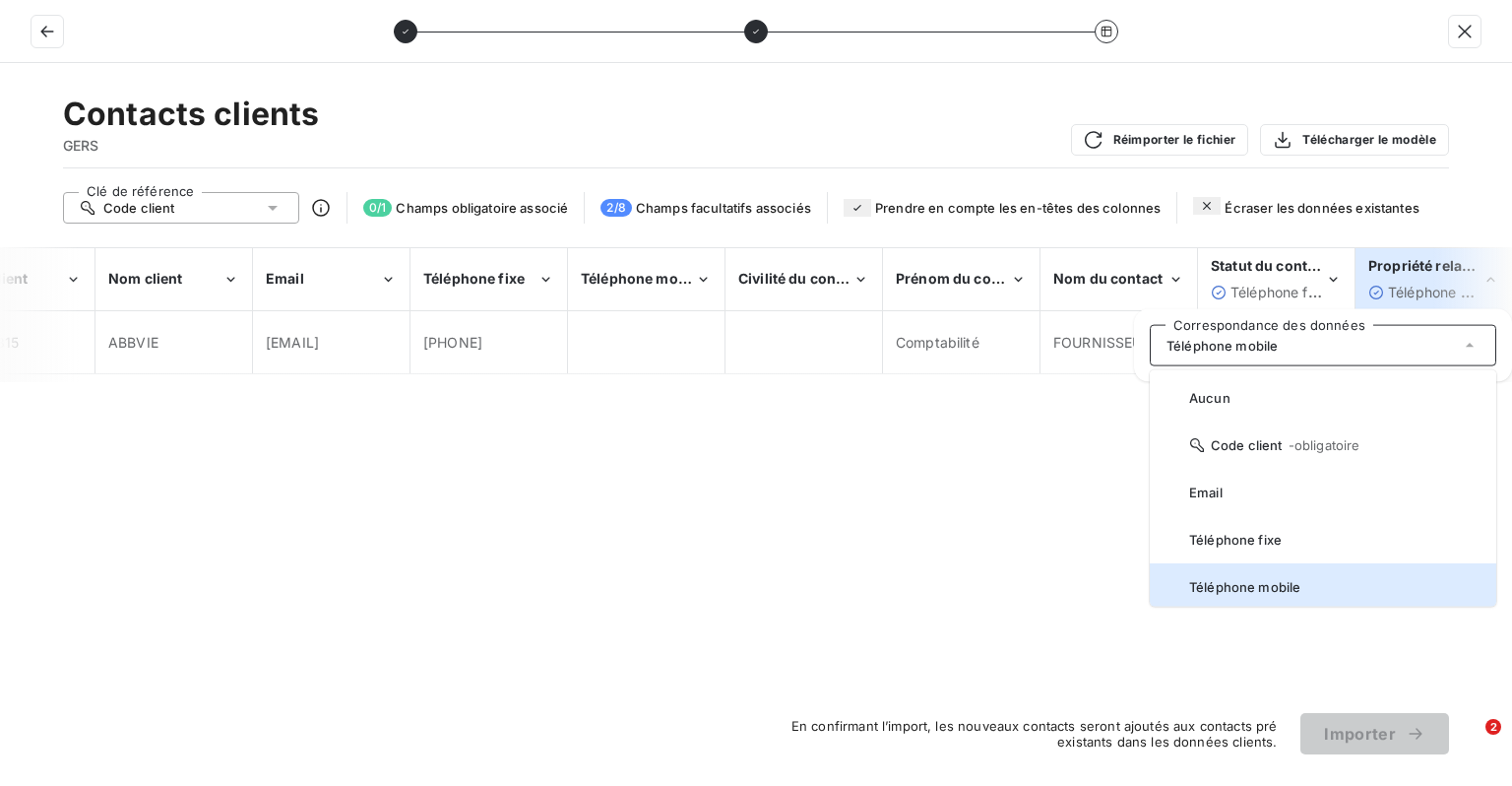 scroll, scrollTop: 4, scrollLeft: 0, axis: vertical 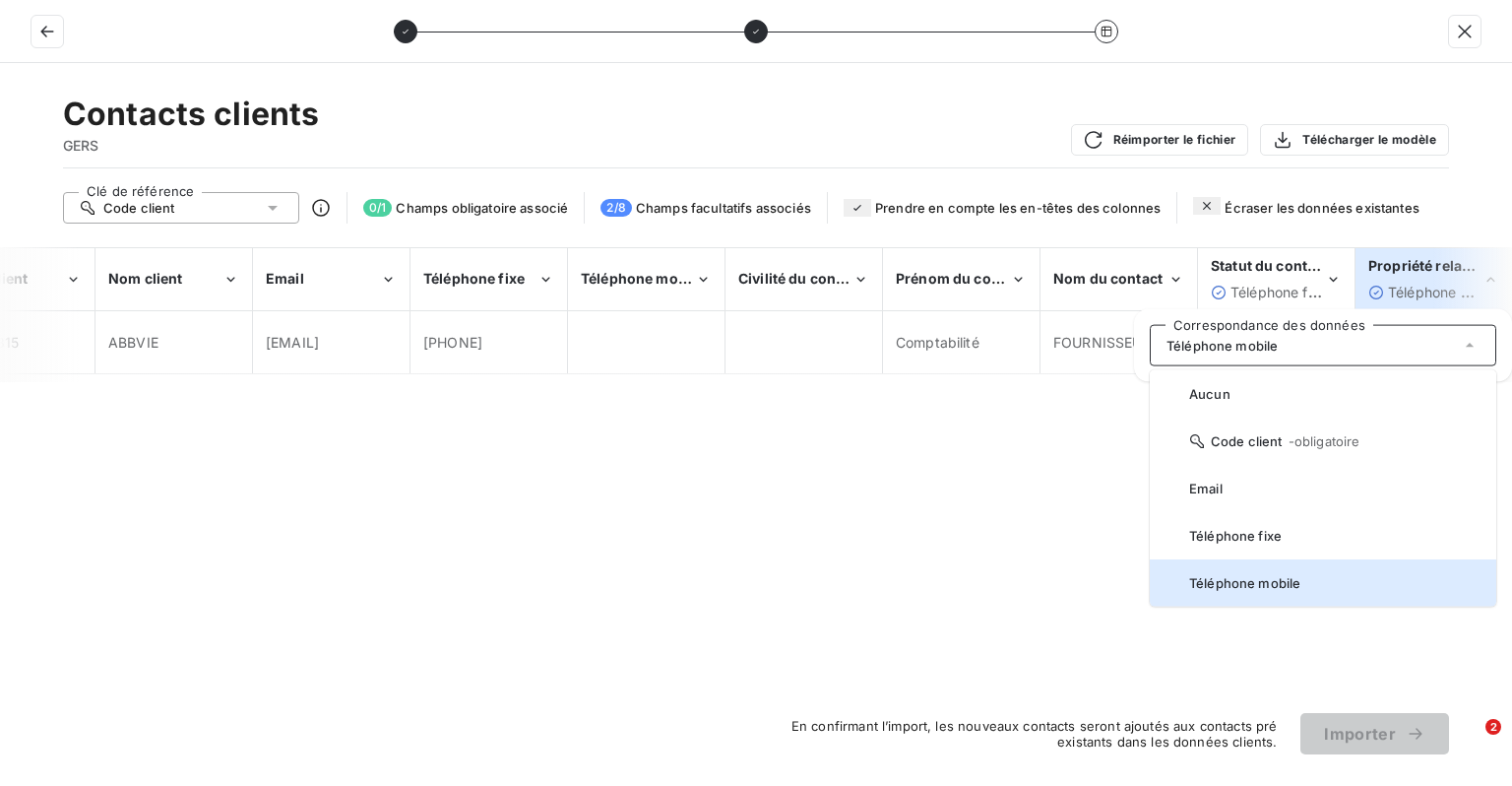 click on "Propriété relance" at bounding box center (1427, 265) 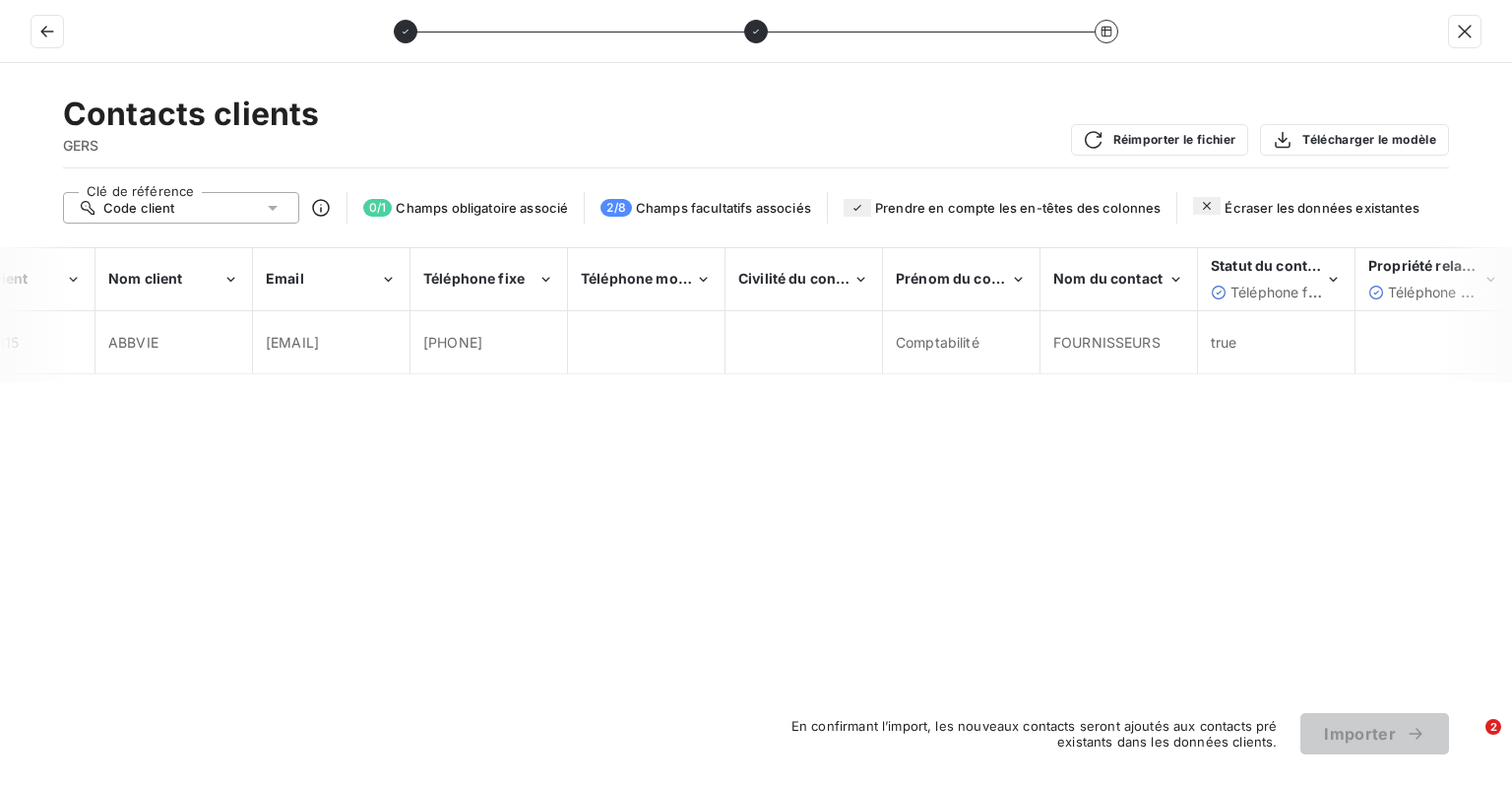 drag, startPoint x: 232, startPoint y: 384, endPoint x: 110, endPoint y: 386, distance: 122.01639 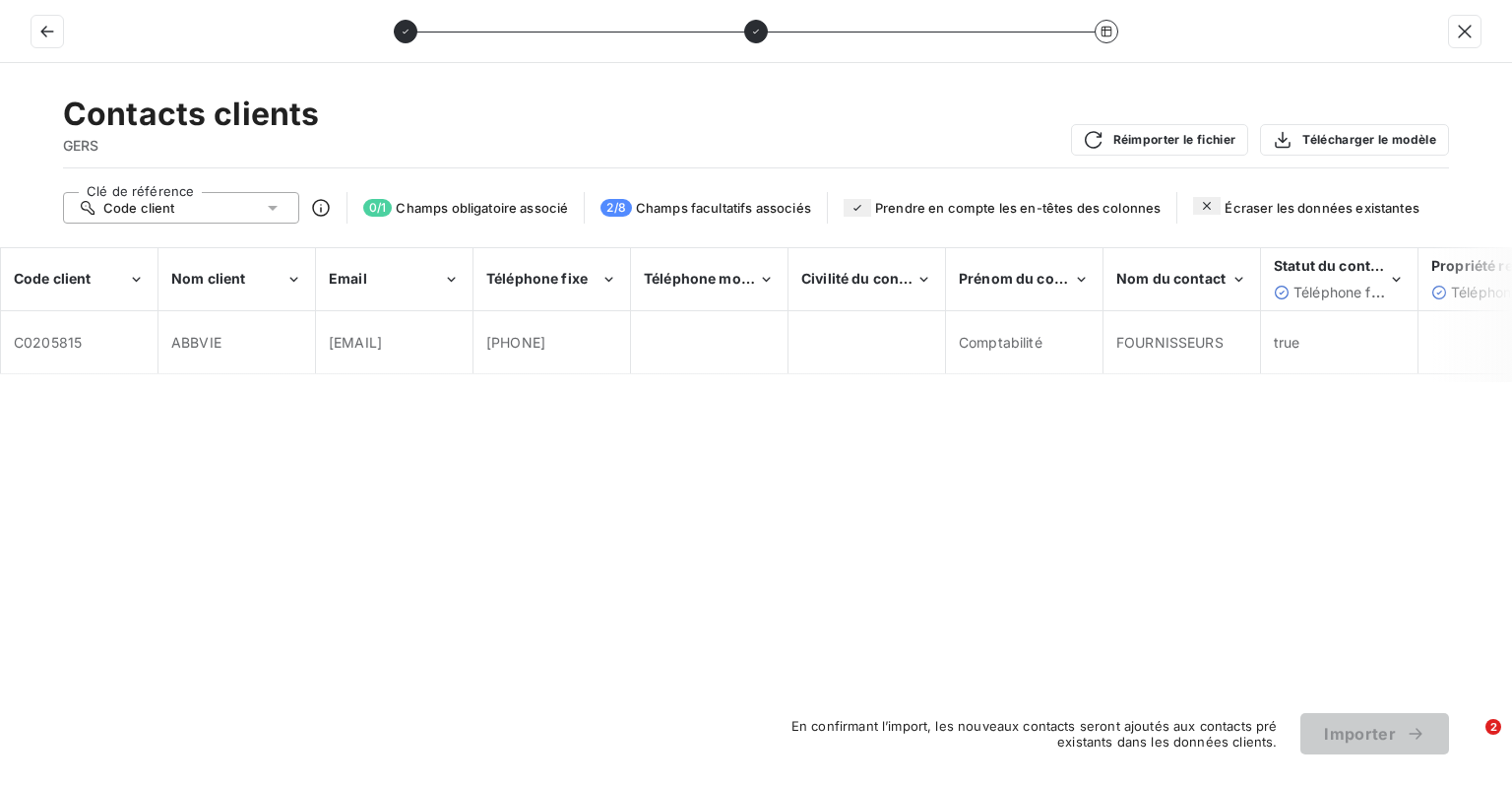click on "Contacts clients GERS Réimporter le fichier Télécharger le modèle Clé de référence Code client 0 / 1 Champs obligatoire associé 2 / 8 Champs facultatifs associés Prendre en compte les en-têtes des colonnes Écraser les données existantes Code client Nom client Email Téléphone fixe Téléphone mobile Civilité du contact Prénom du contact Nom du contact Statut du contact (Principal) Téléphone fixe Propriété relance Téléphone mobile C0205815 ABBVIE AbbVie.France@[DOMAIN] +[PHONE] Comptabilité FOURNISSEURS true En confirmant l’import, les nouveaux contacts seront ajoutés aux contacts pré existants dans les données clients. Importer" at bounding box center (756, 425) 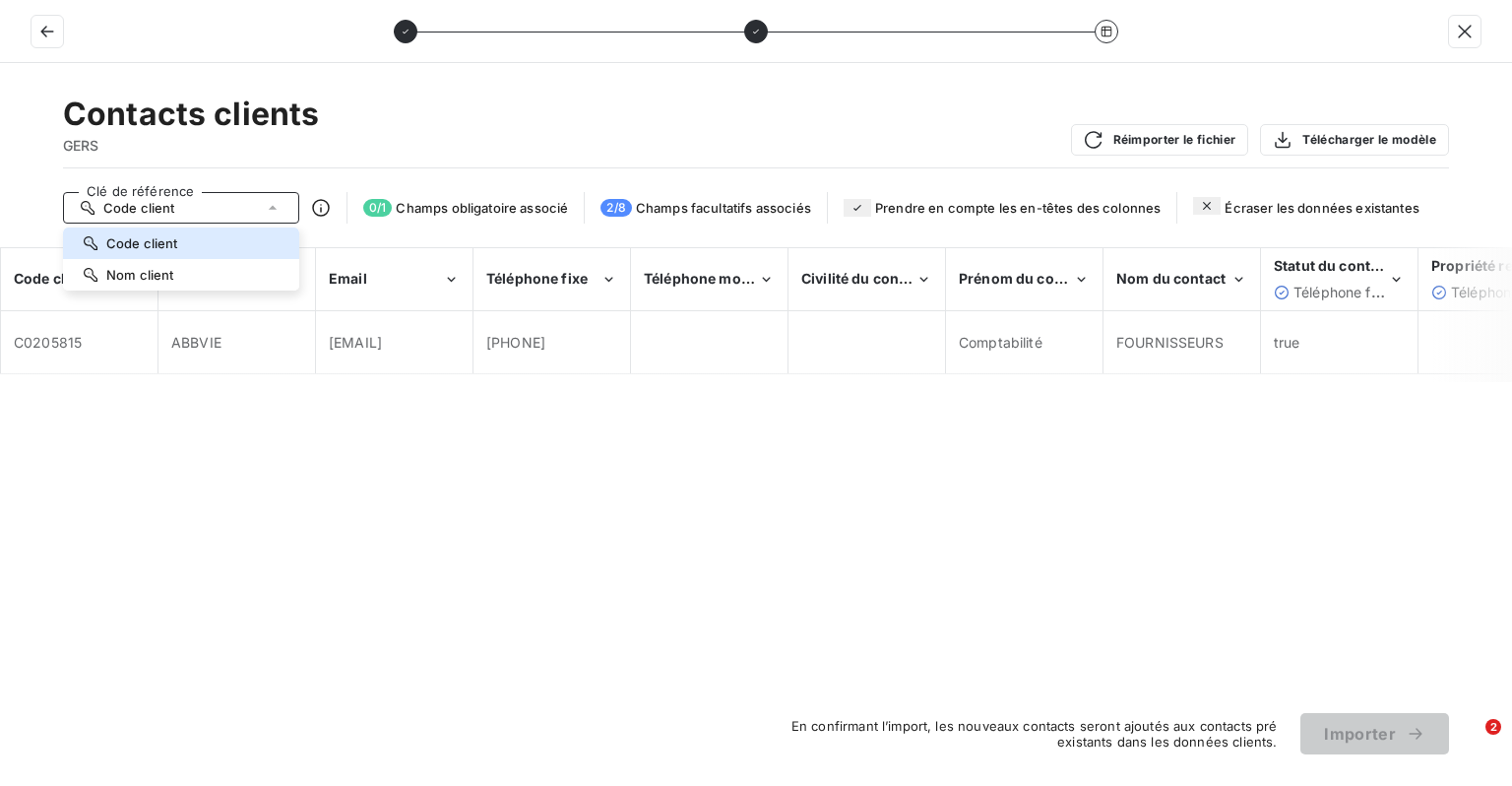 click on "Contacts clients GERS Réimporter le fichier Télécharger le modèle Clé de référence Code client Code client Nom client Email Téléphone fixe Téléphone mobile Civilité du contact Prénom du contact Nom du contact Statut du contact (Principal) Téléphone fixe Propriété relance Téléphone mobile C0205815 ABBVIE AbbVie.France@[DOMAIN] +[PHONE] Comptabilité FOURNISSEURS true En confirmant l’import, les nouveaux contacts seront ajoutés aux contacts pré existants dans les données clients. Importer" at bounding box center [756, 425] 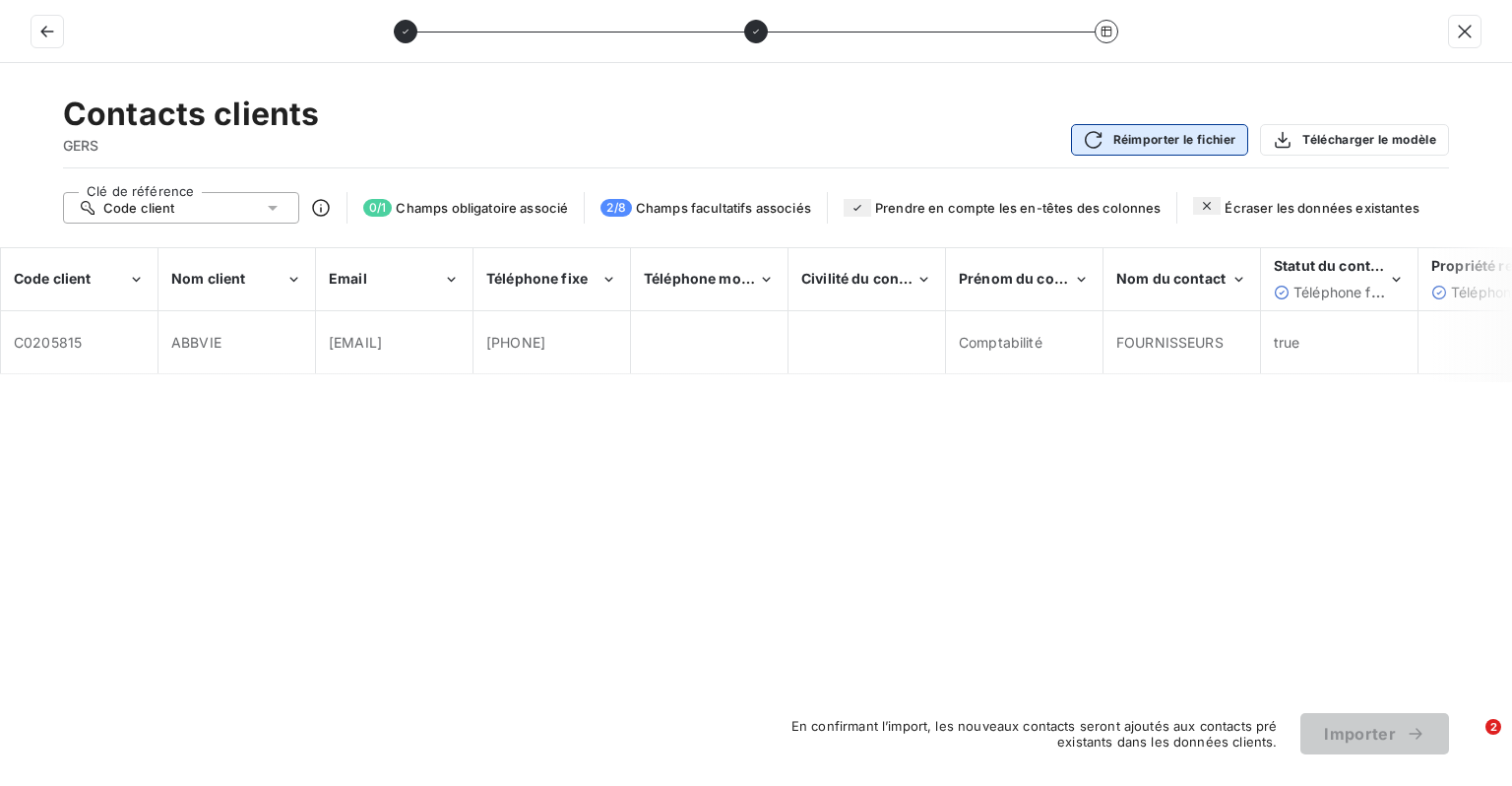 click on "Réimporter le fichier" at bounding box center [1160, 140] 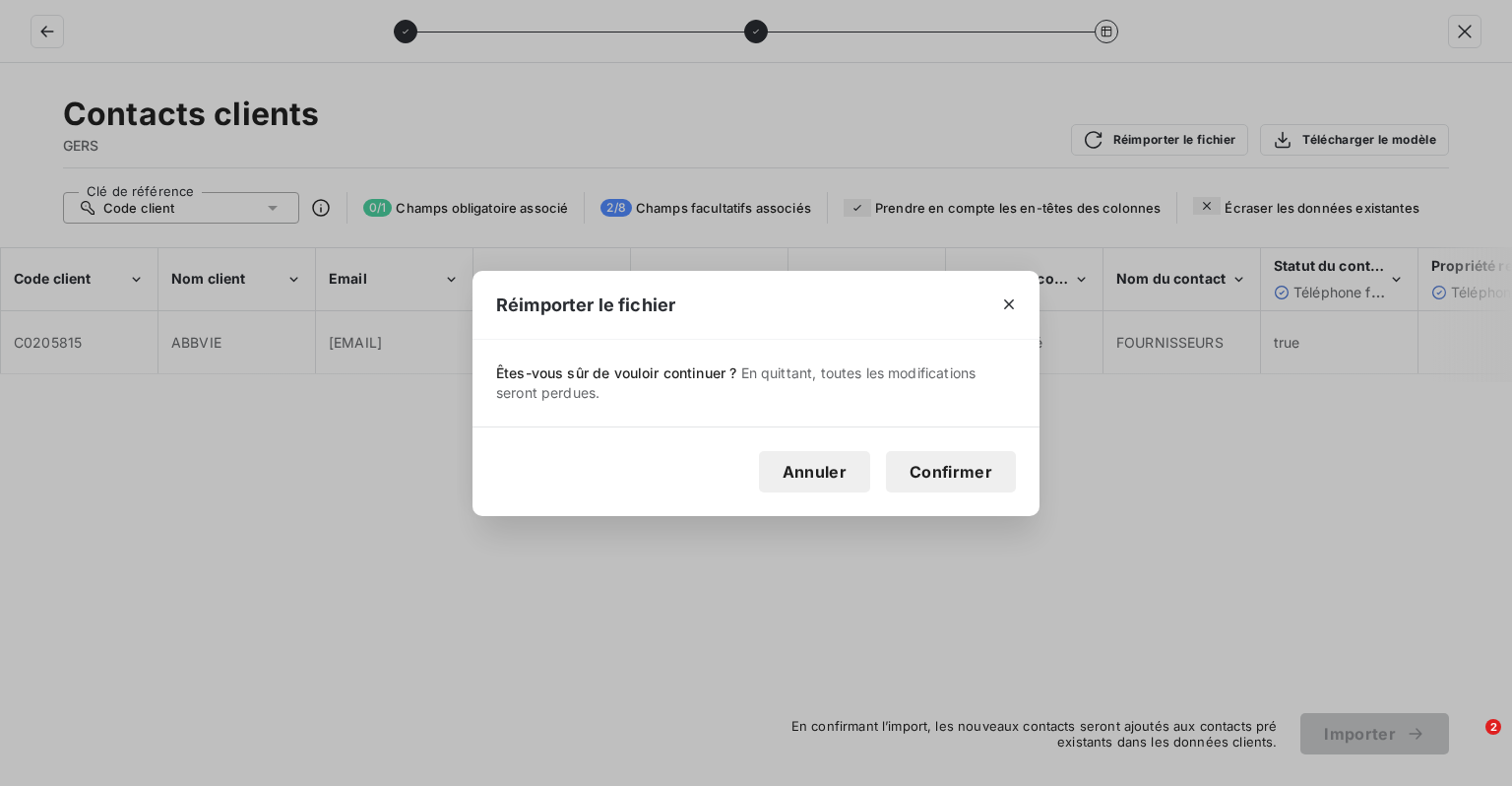 click on "Annuler Confirmer" at bounding box center (756, 471) 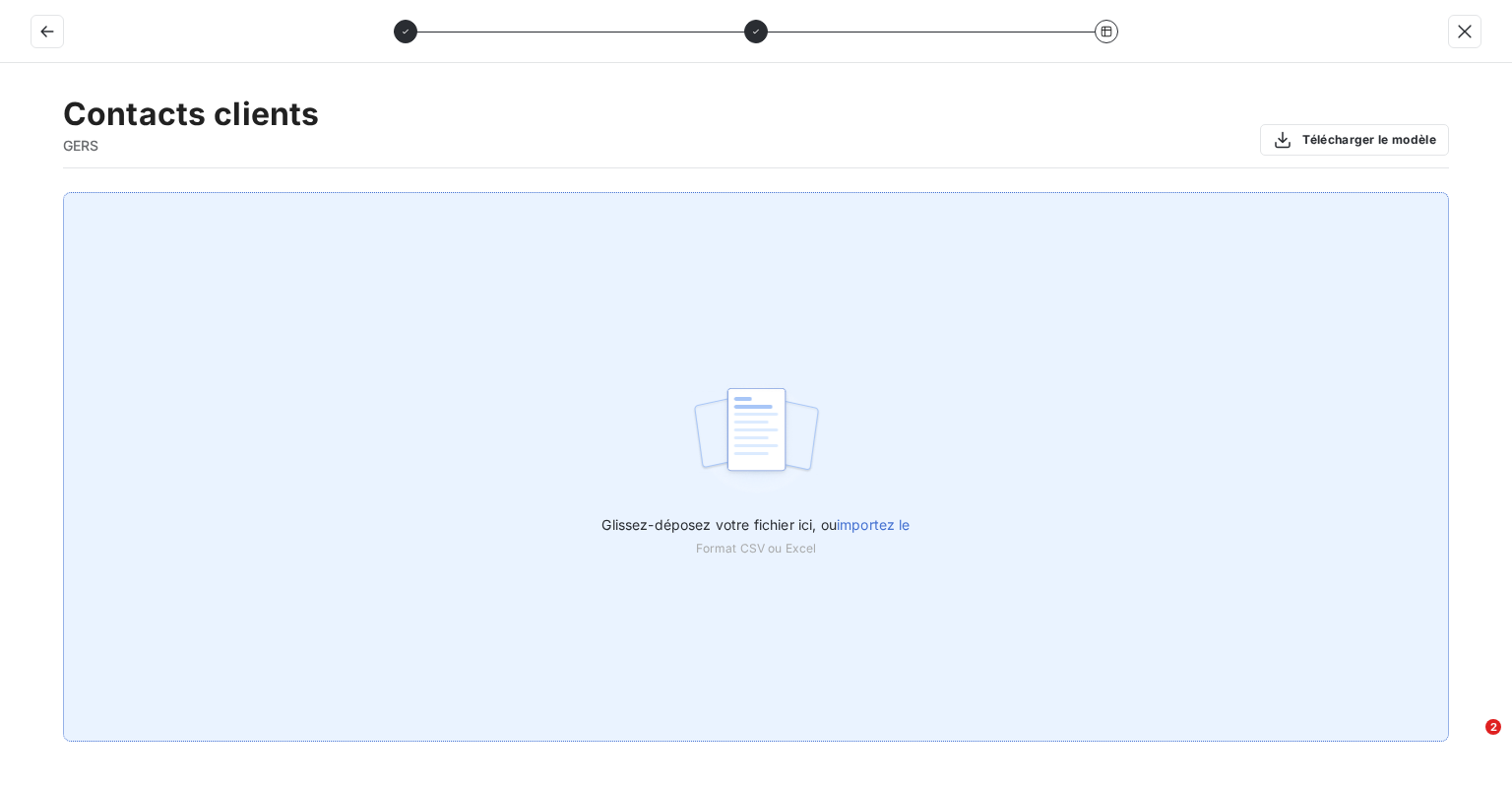 click on "importez le" at bounding box center (873, 524) 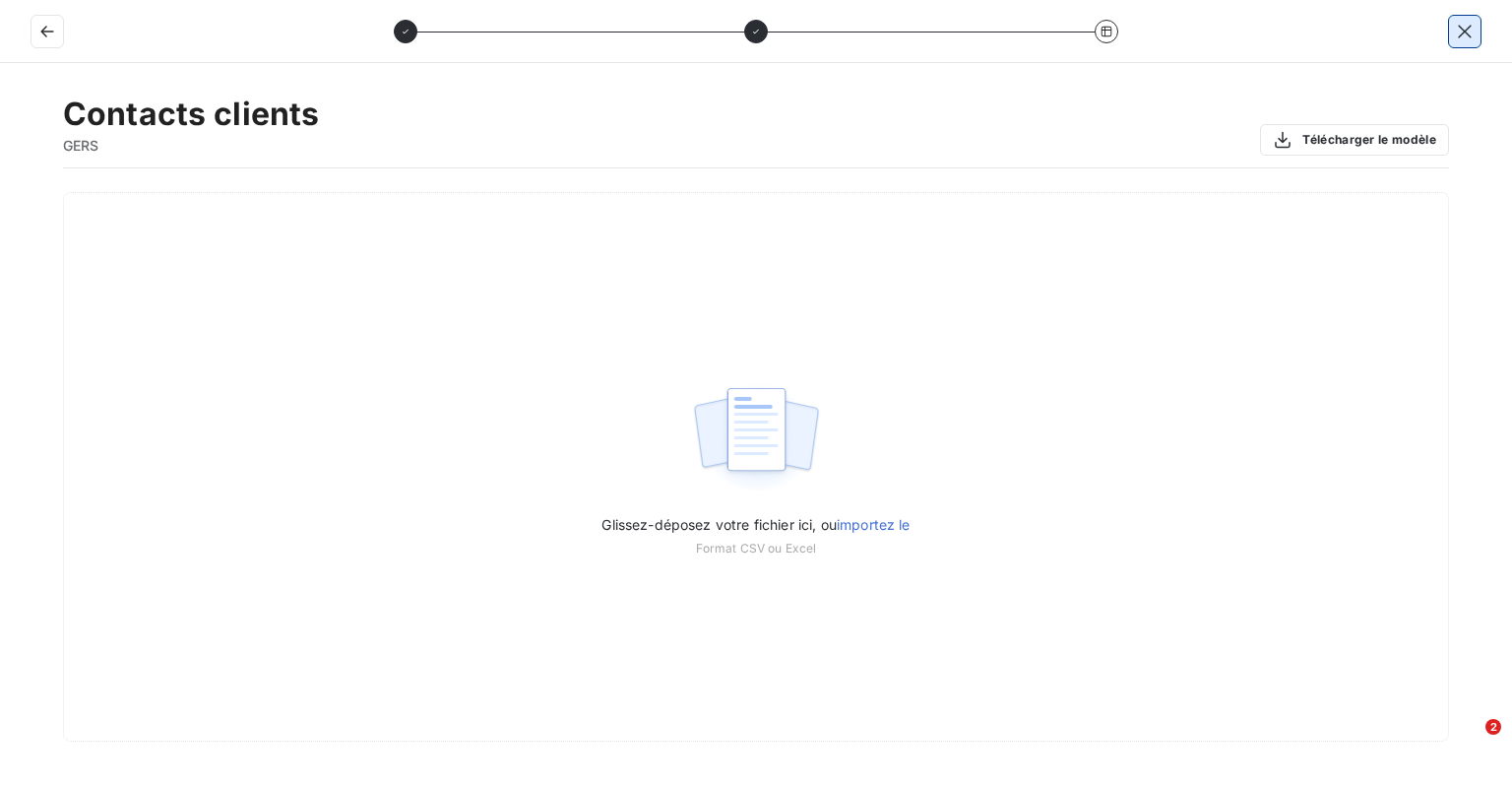click 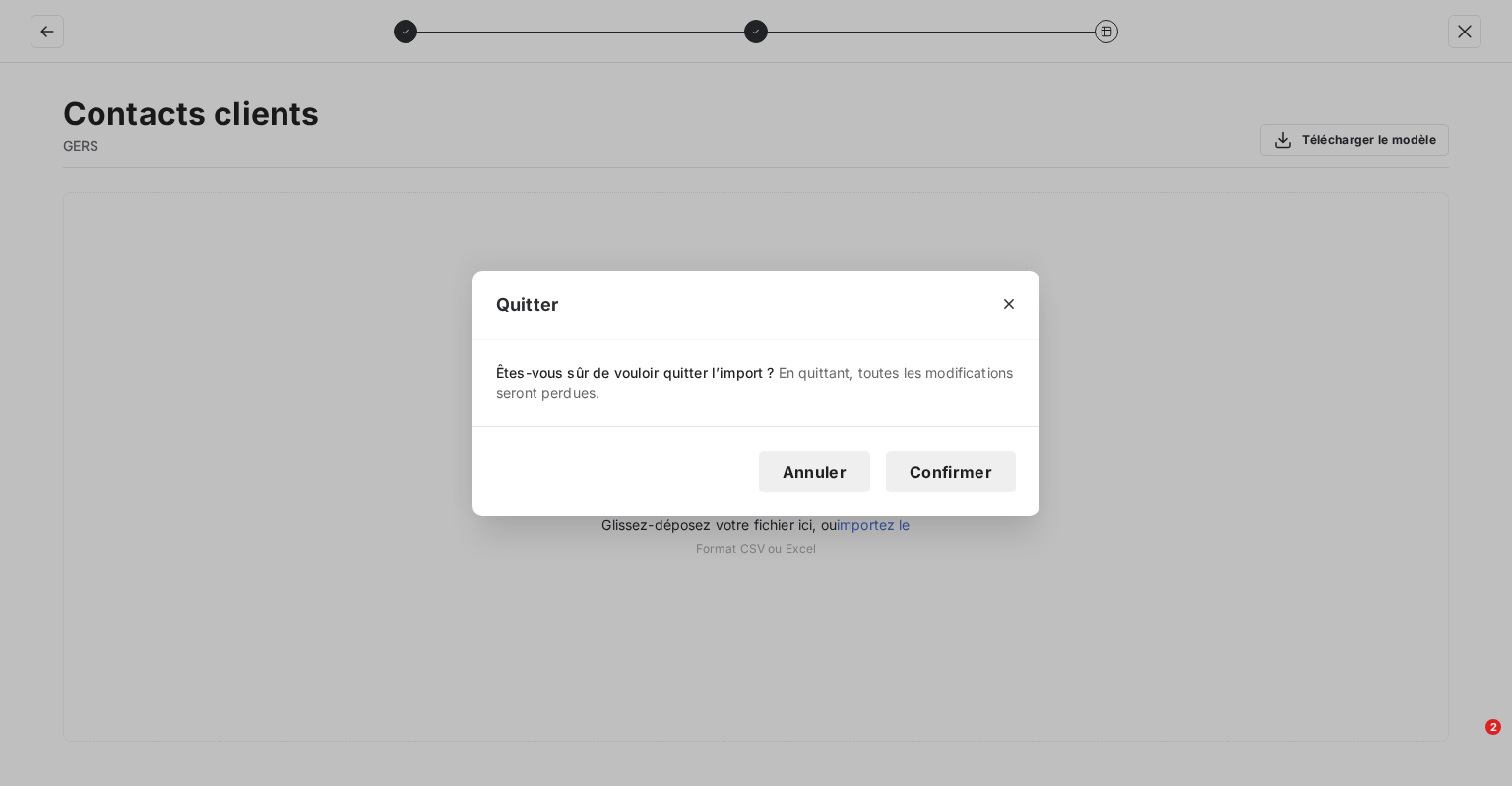 click on "Annuler Confirmer" at bounding box center (756, 471) 